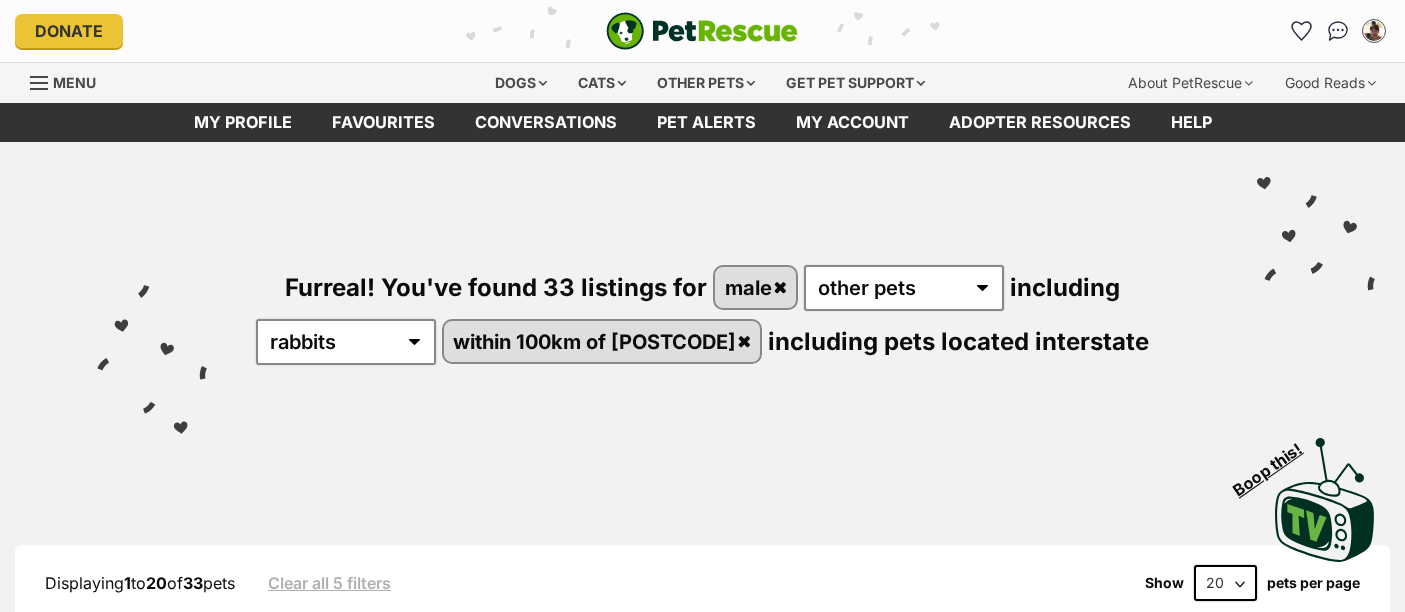 scroll, scrollTop: 0, scrollLeft: 0, axis: both 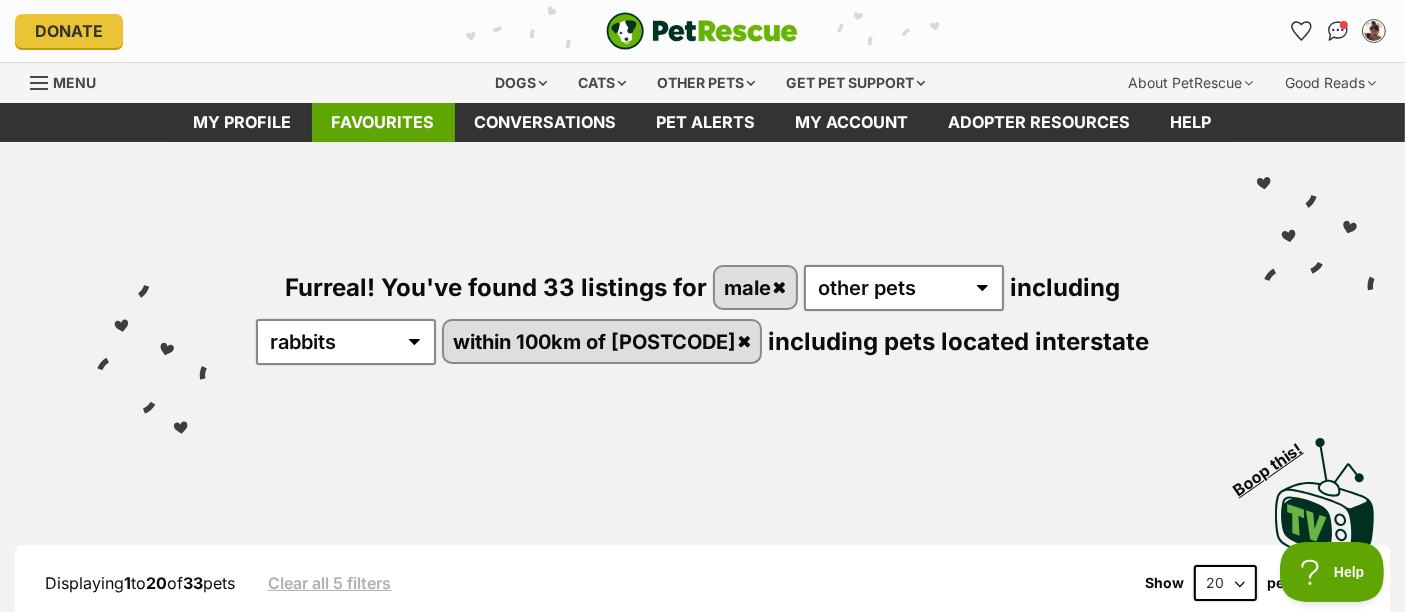 click on "Favourites" at bounding box center (383, 122) 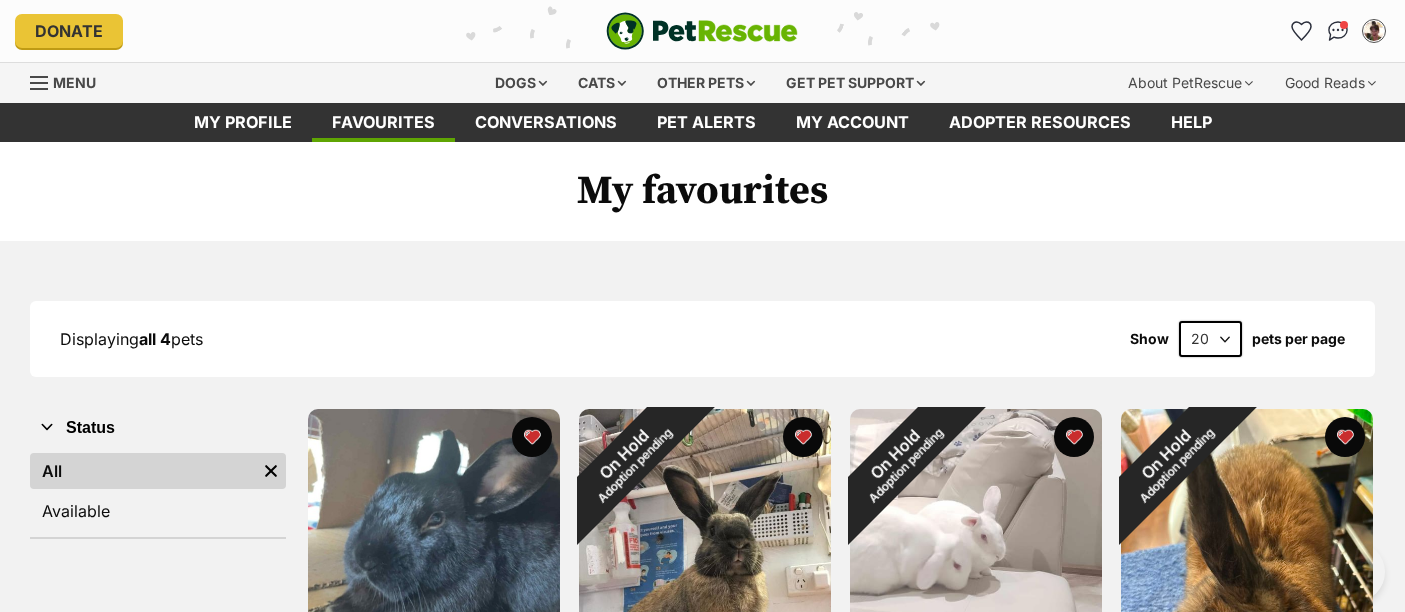 scroll, scrollTop: 0, scrollLeft: 0, axis: both 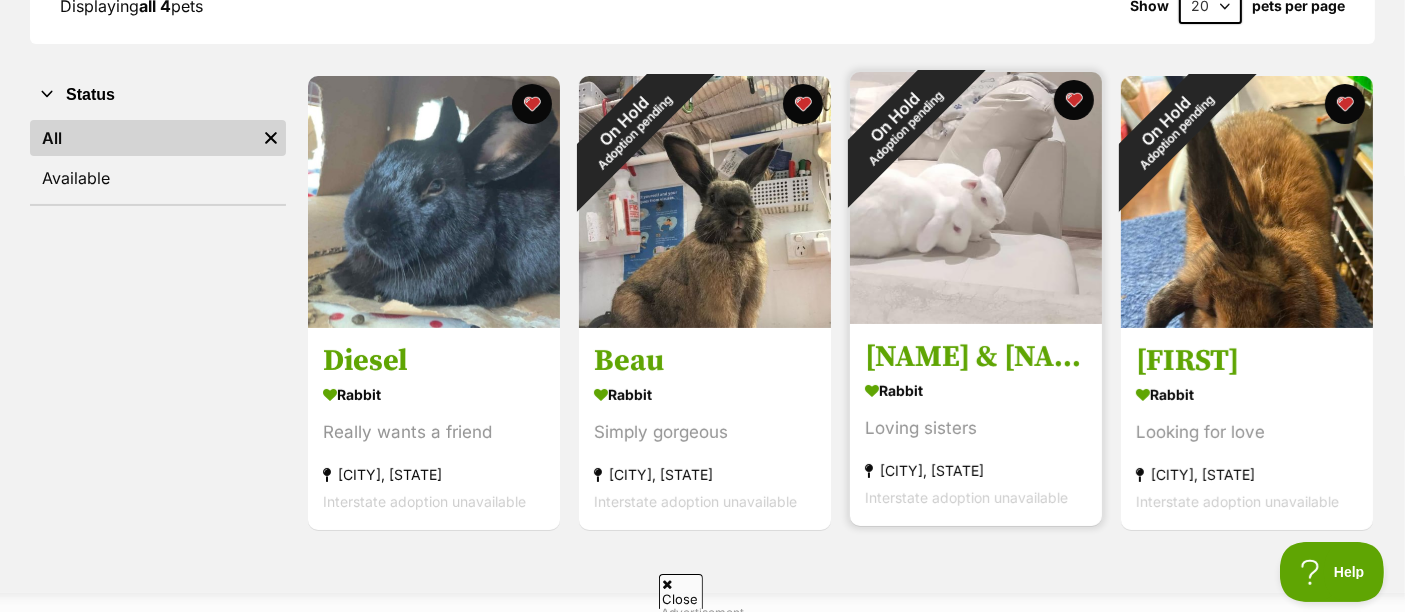 click at bounding box center (976, 198) 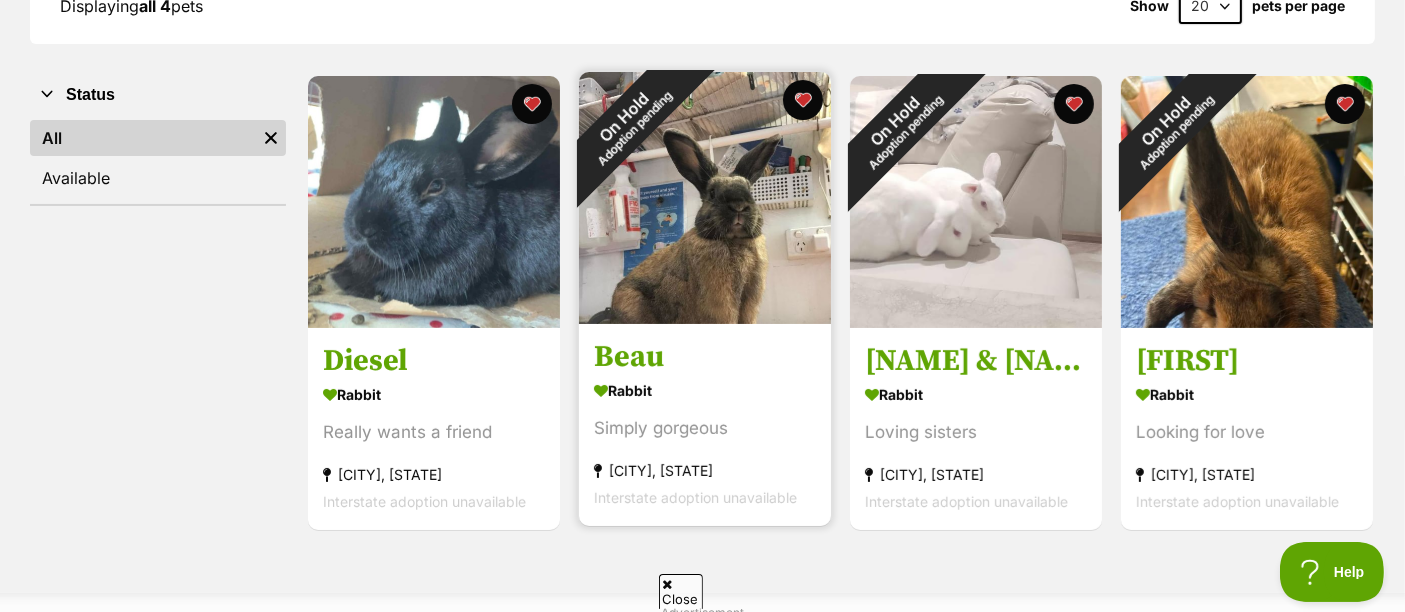 click at bounding box center (705, 198) 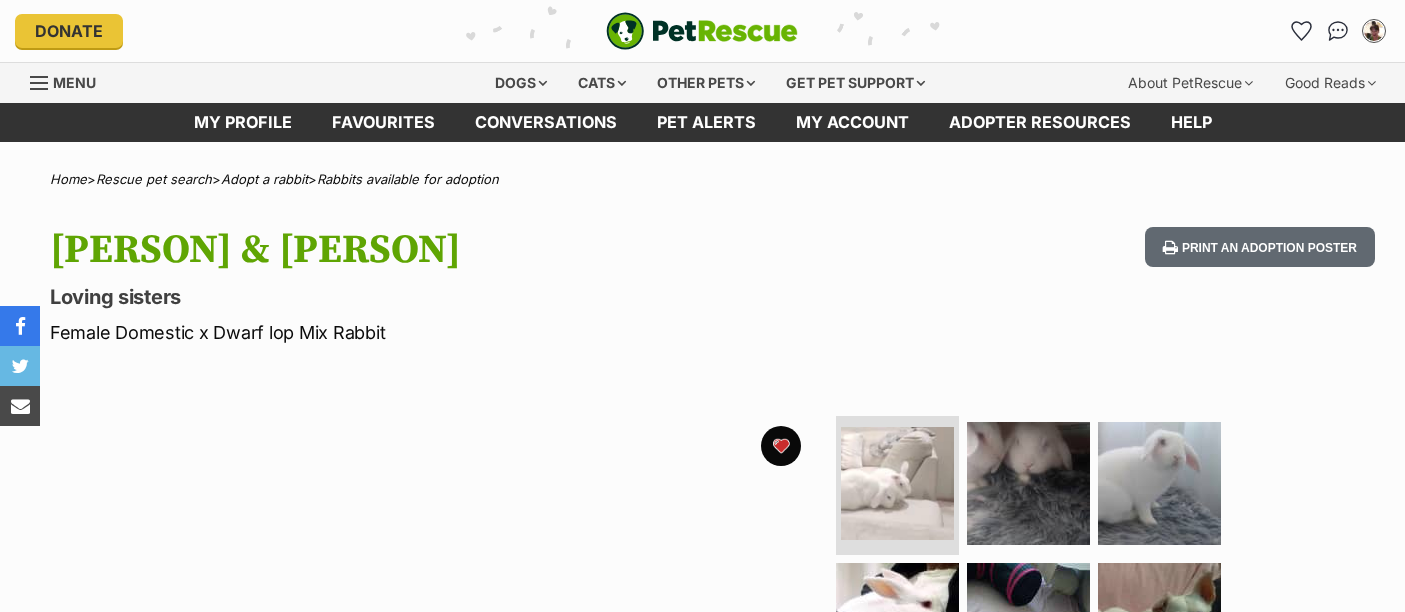 scroll, scrollTop: 0, scrollLeft: 0, axis: both 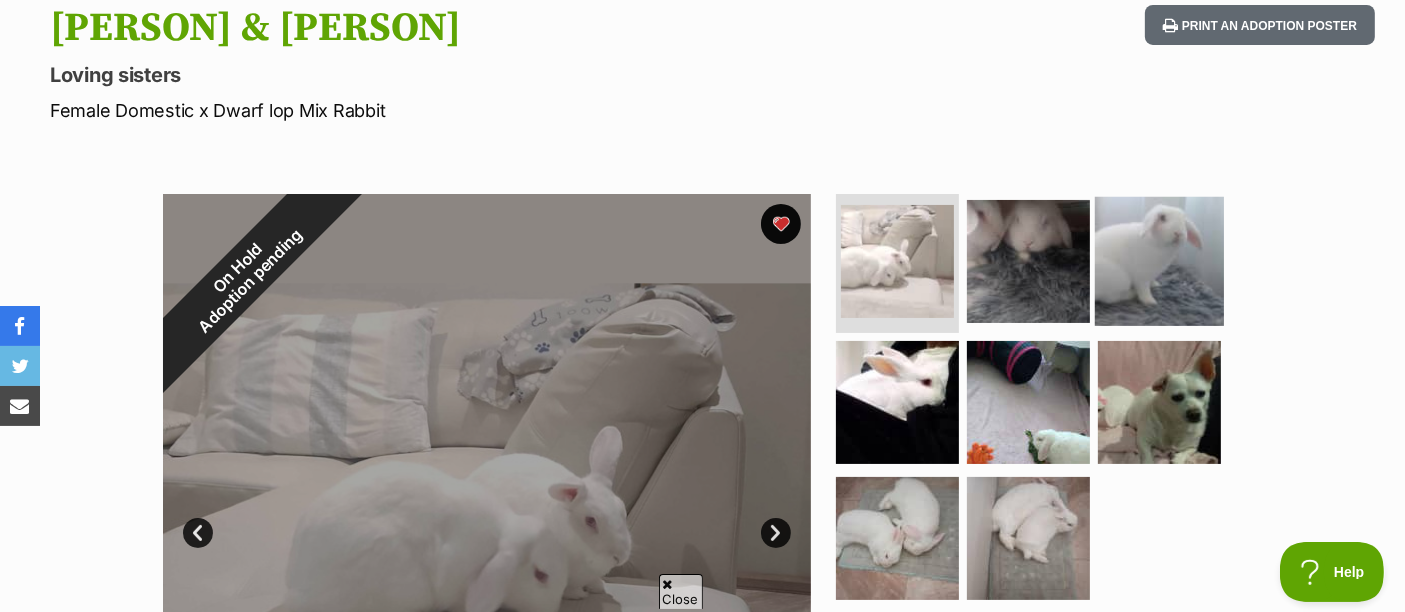 click at bounding box center (1159, 260) 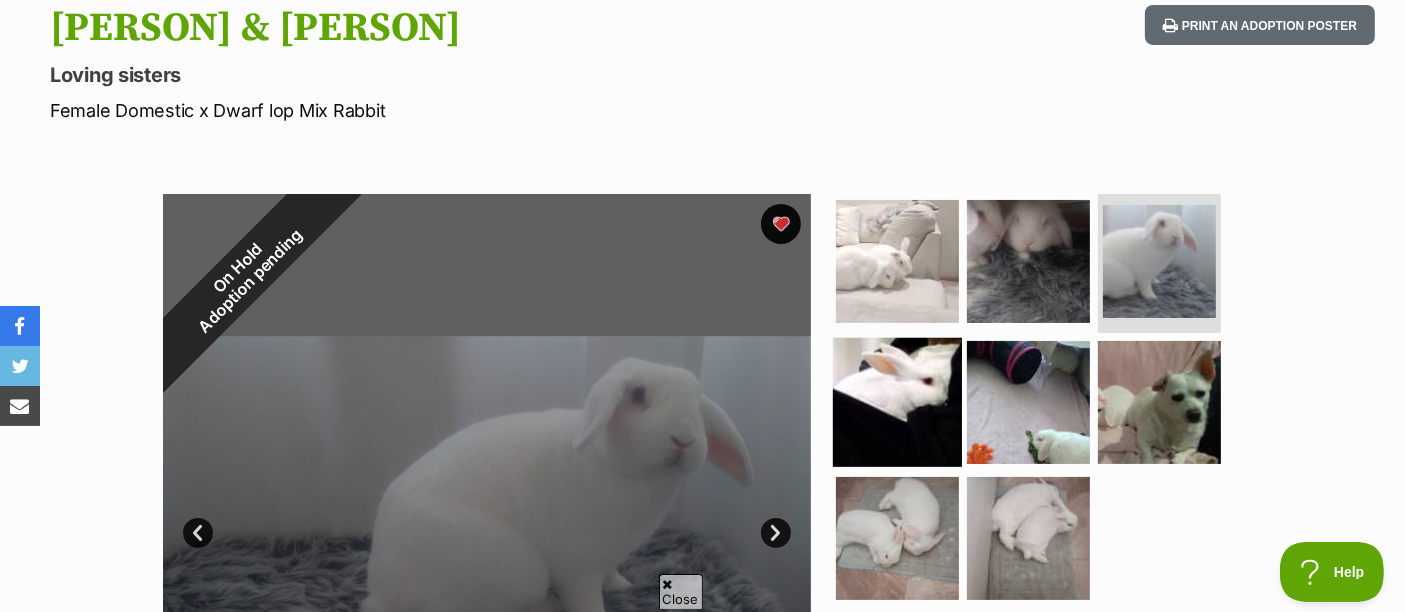 click at bounding box center (897, 402) 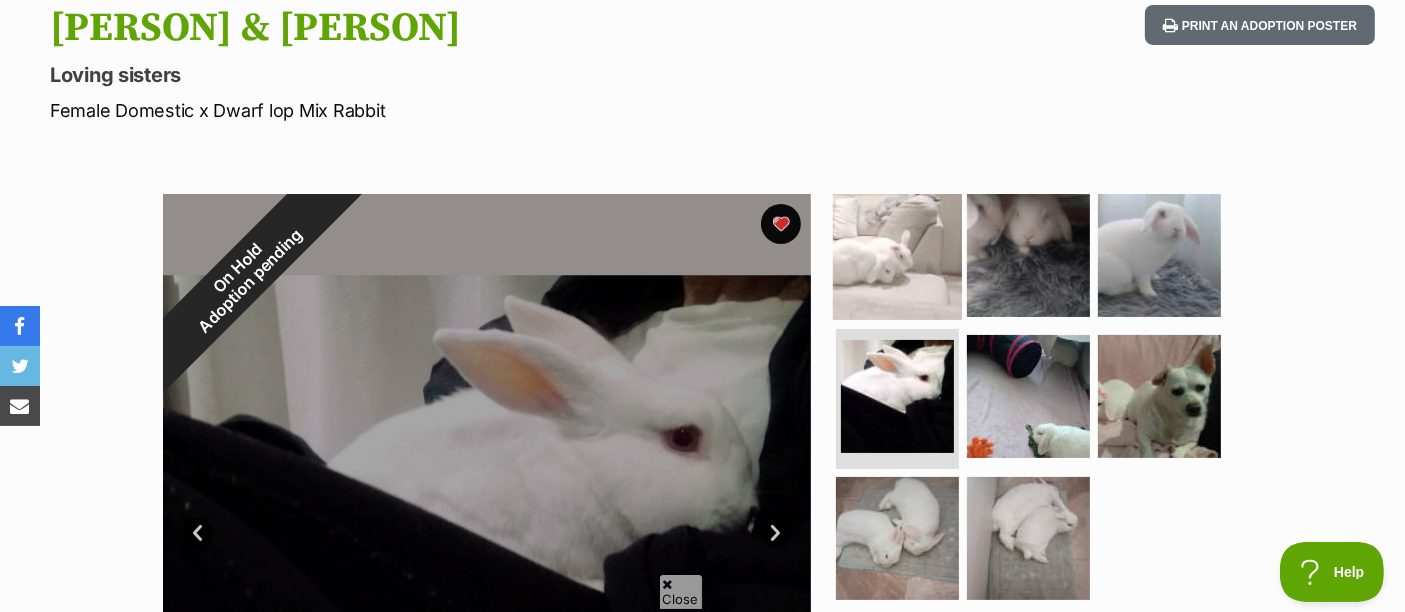 click at bounding box center (897, 254) 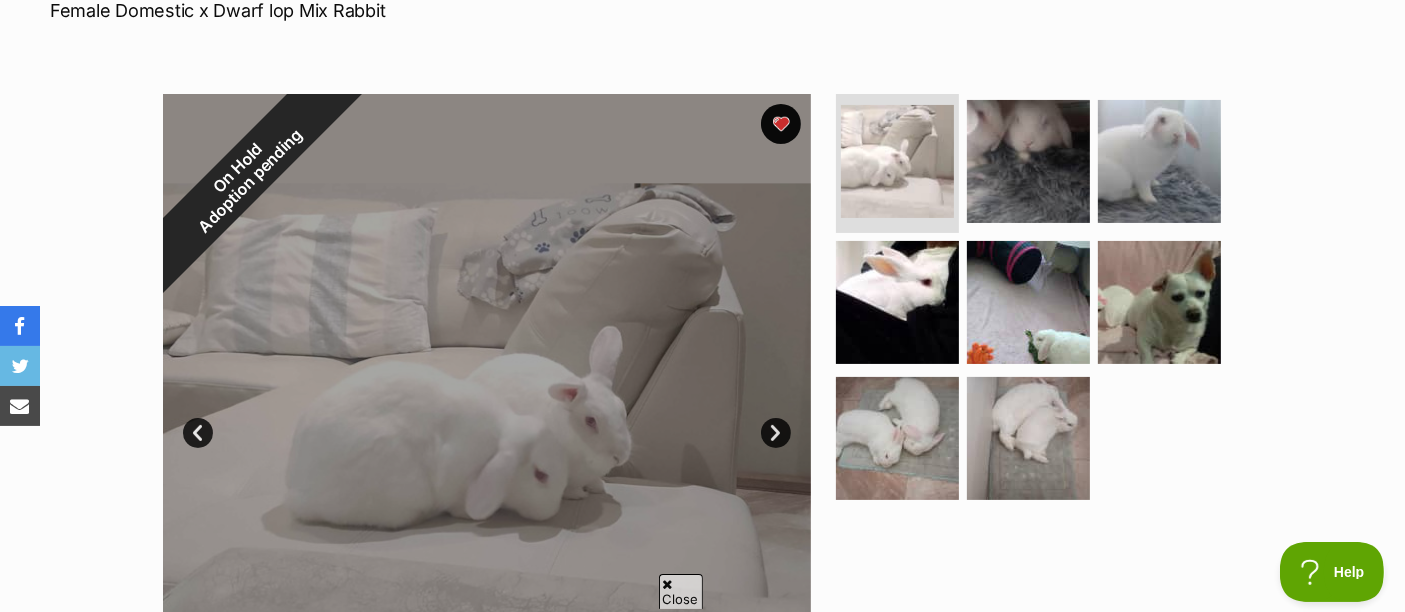 scroll, scrollTop: 444, scrollLeft: 0, axis: vertical 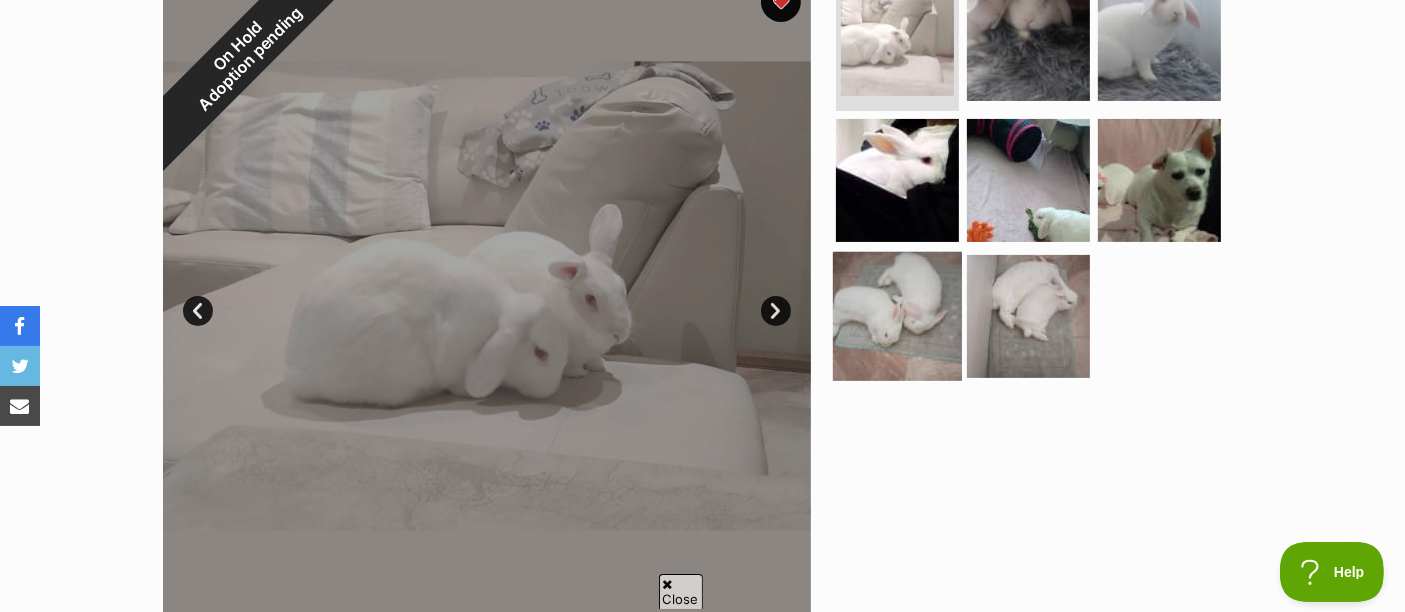 click at bounding box center [897, 316] 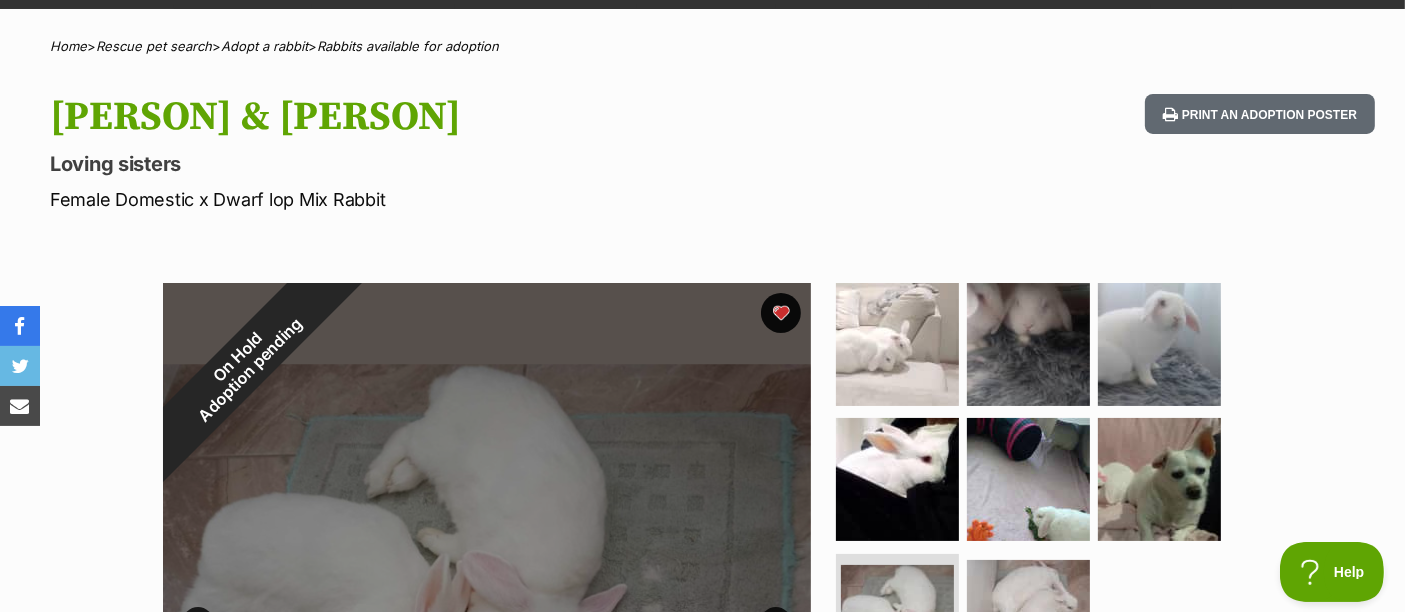 scroll, scrollTop: 0, scrollLeft: 0, axis: both 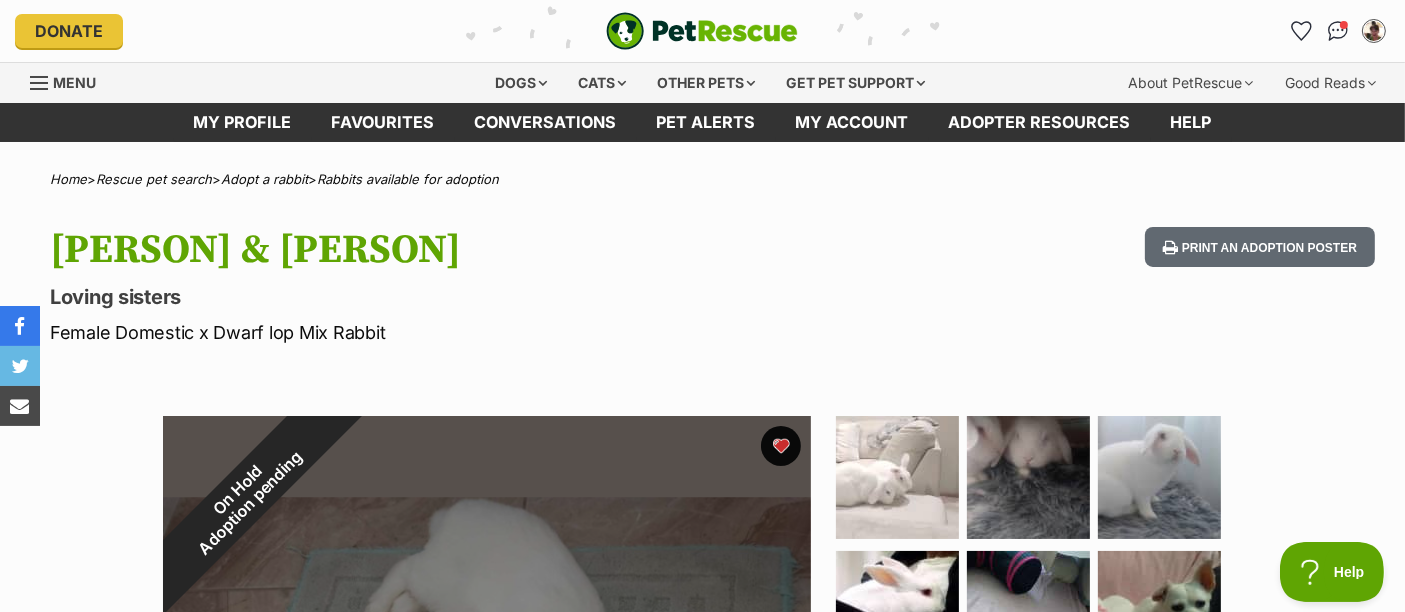 click on "Jasmine & Belle" at bounding box center [453, 250] 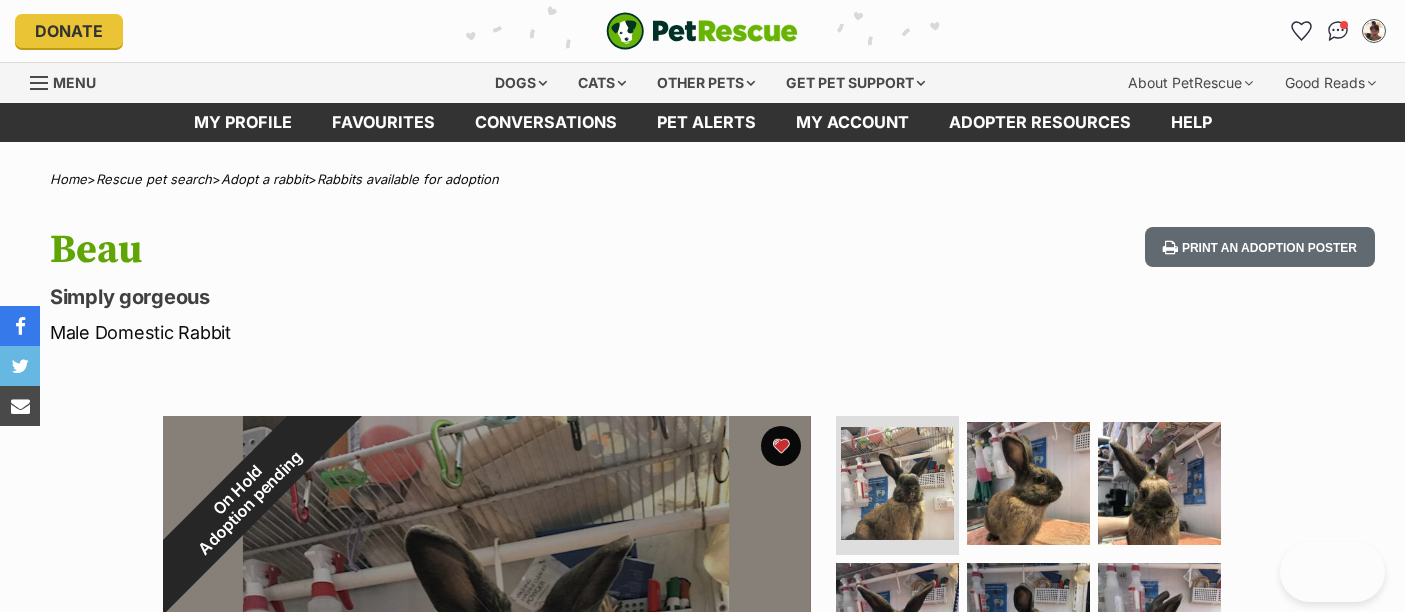 scroll, scrollTop: 0, scrollLeft: 0, axis: both 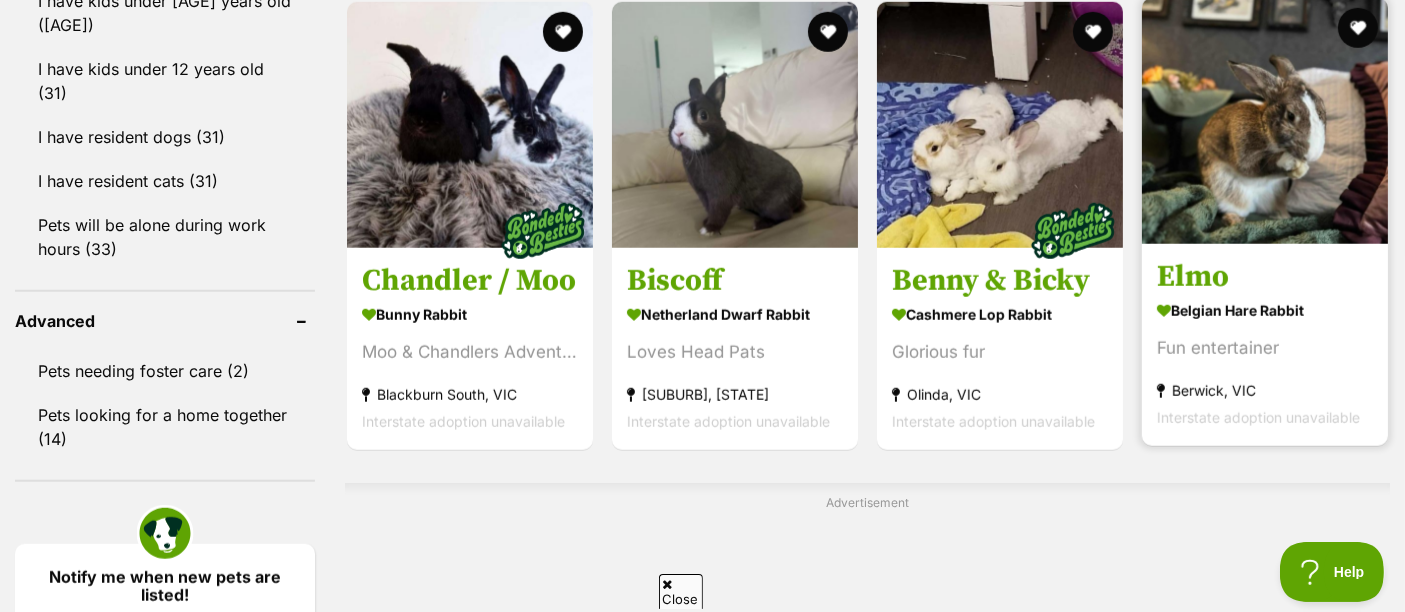 click at bounding box center [1265, 121] 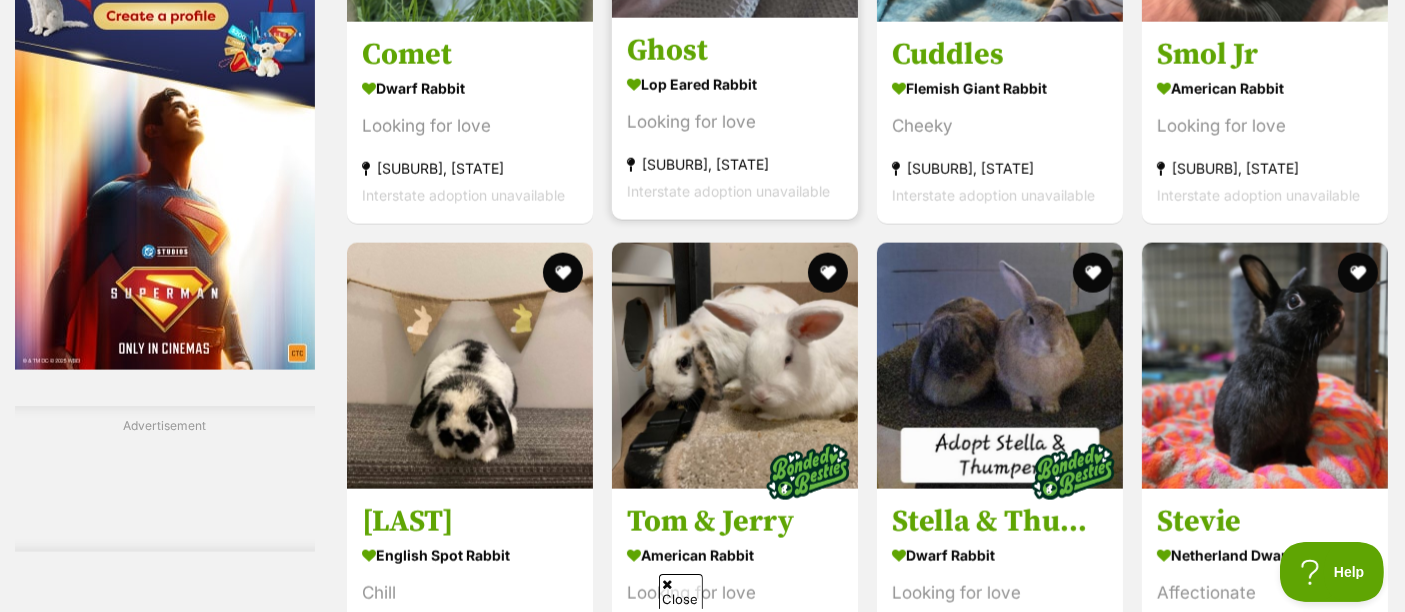 scroll, scrollTop: 2777, scrollLeft: 0, axis: vertical 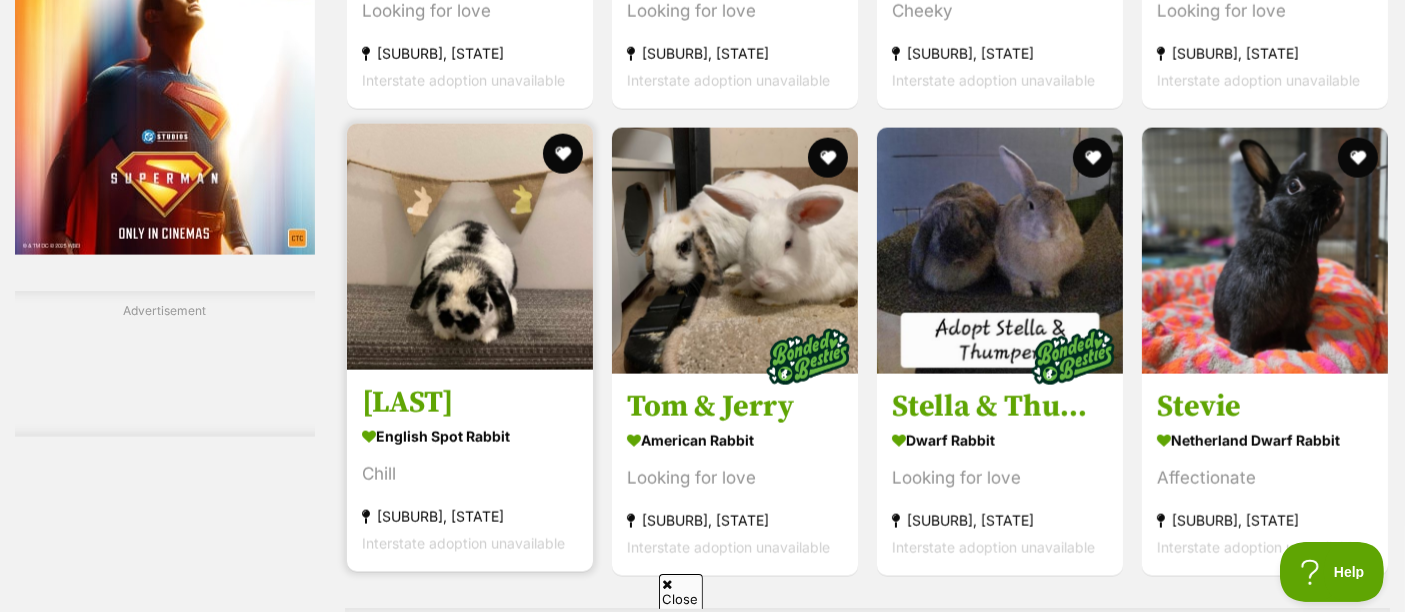 click at bounding box center (470, 247) 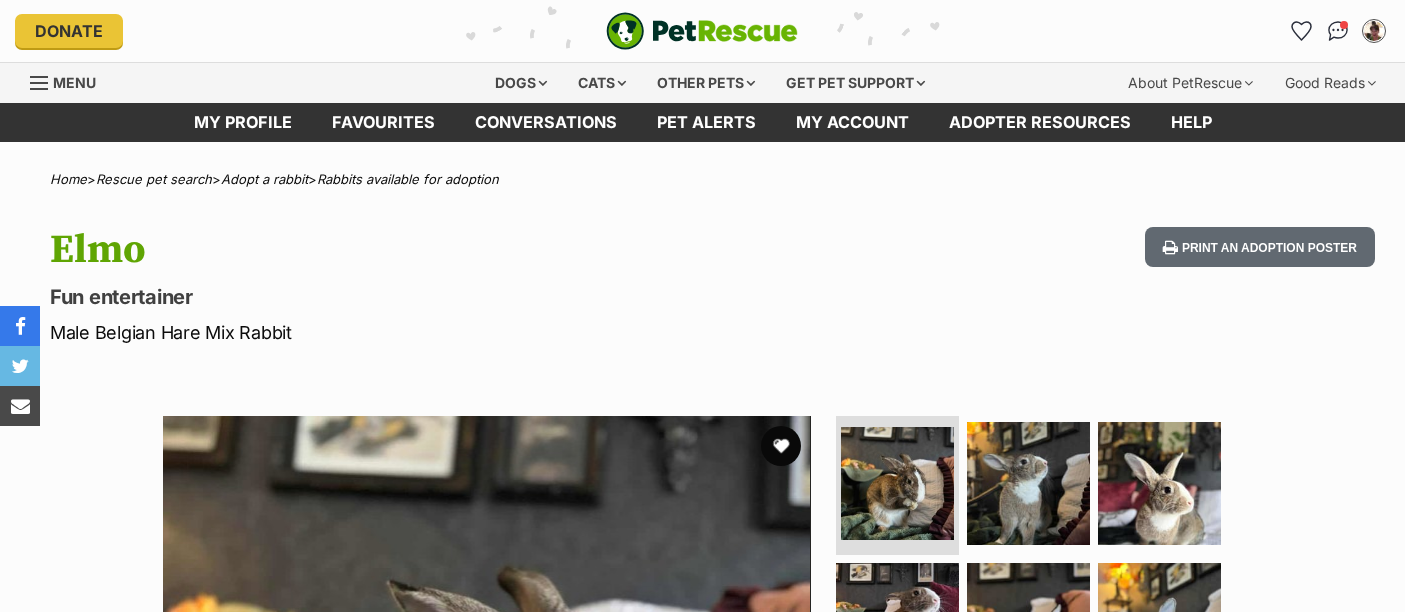 scroll, scrollTop: 0, scrollLeft: 0, axis: both 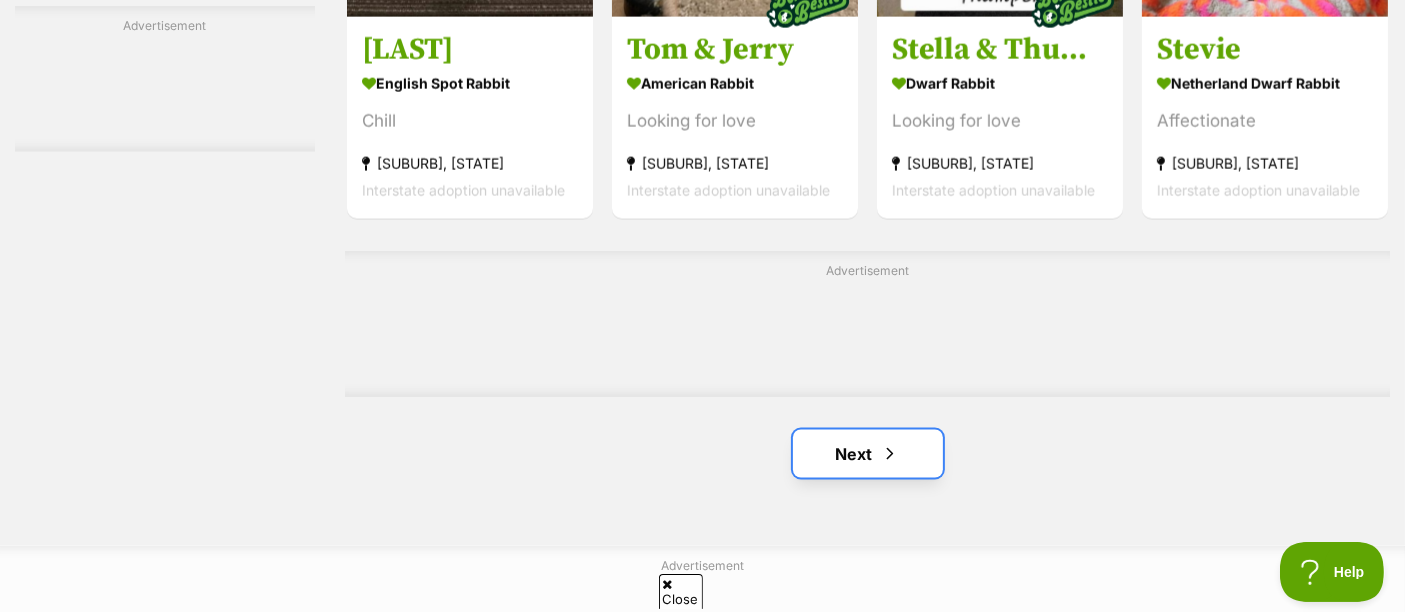 click on "Next" at bounding box center [868, 454] 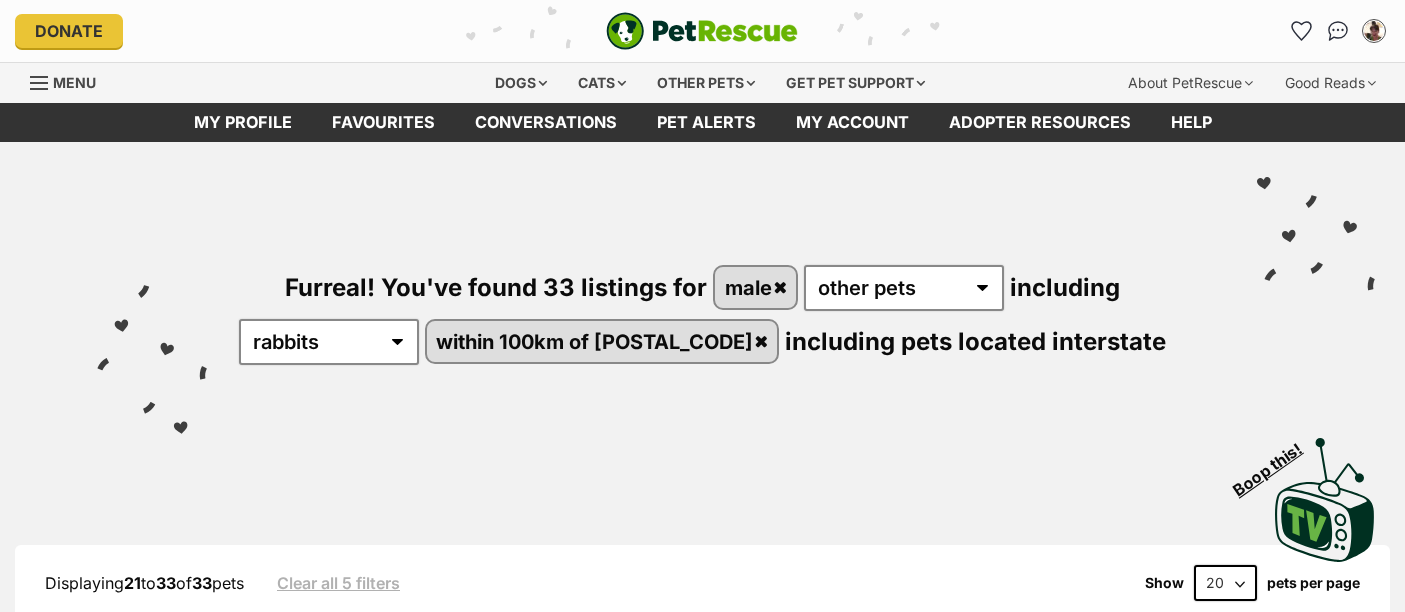 scroll, scrollTop: 0, scrollLeft: 0, axis: both 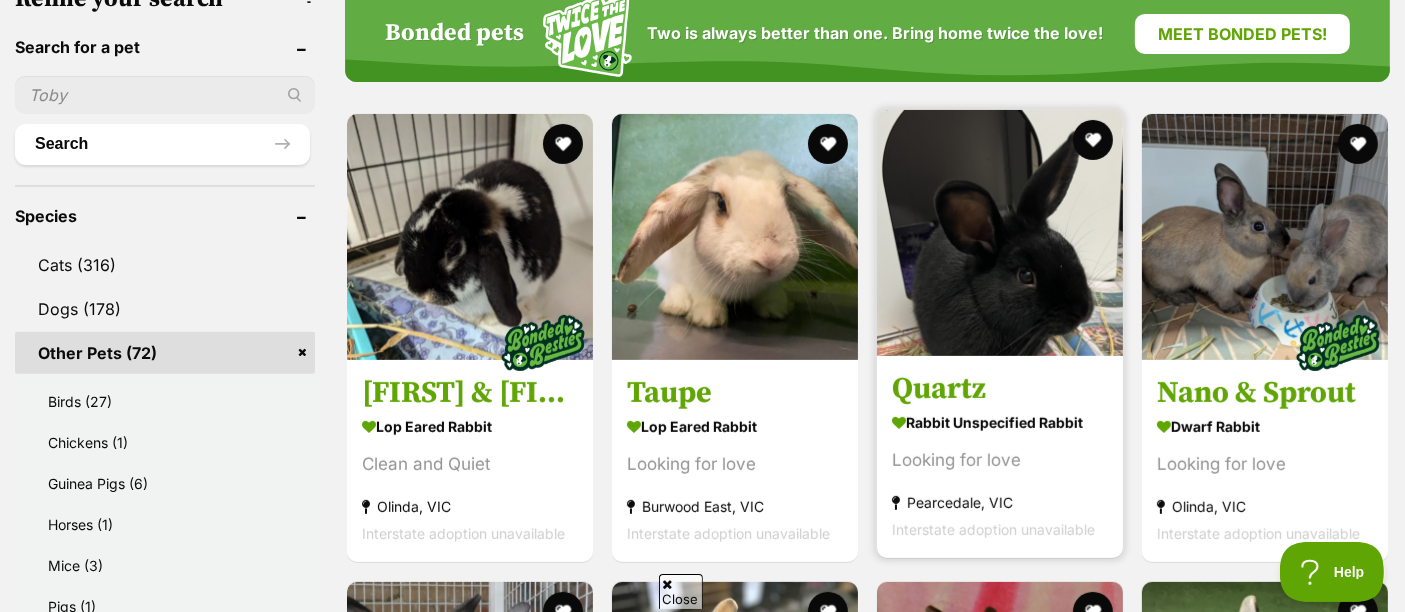 click at bounding box center (1000, 233) 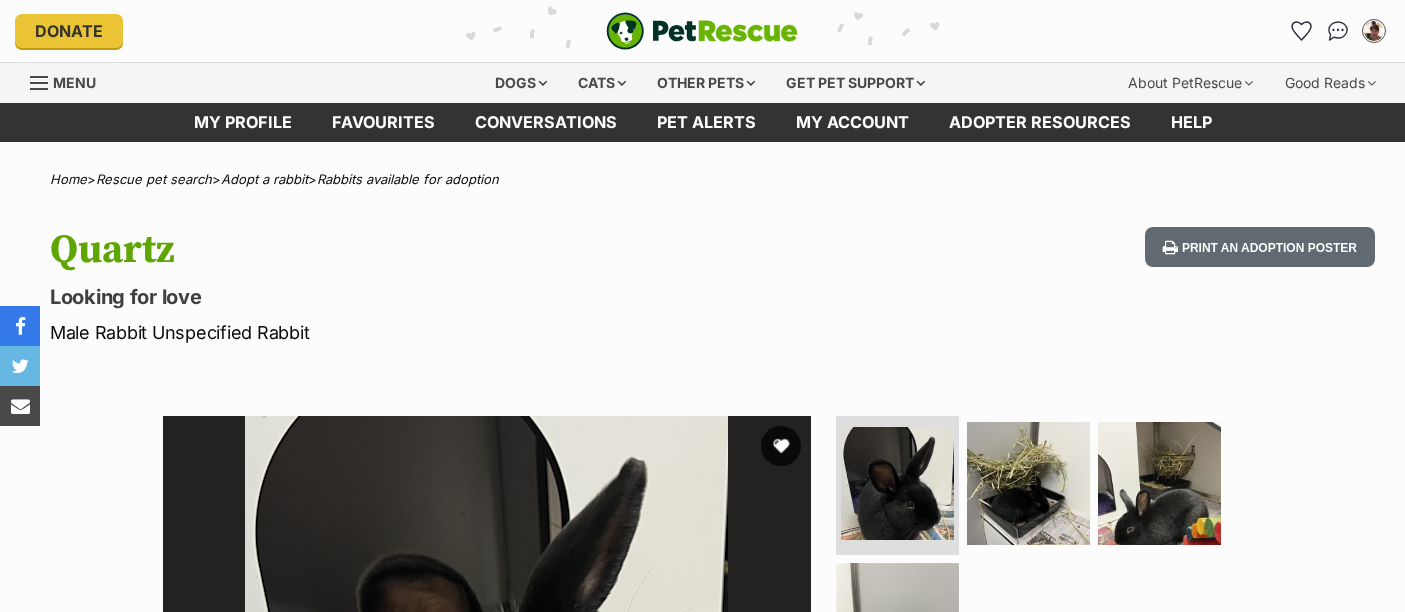 scroll, scrollTop: 0, scrollLeft: 0, axis: both 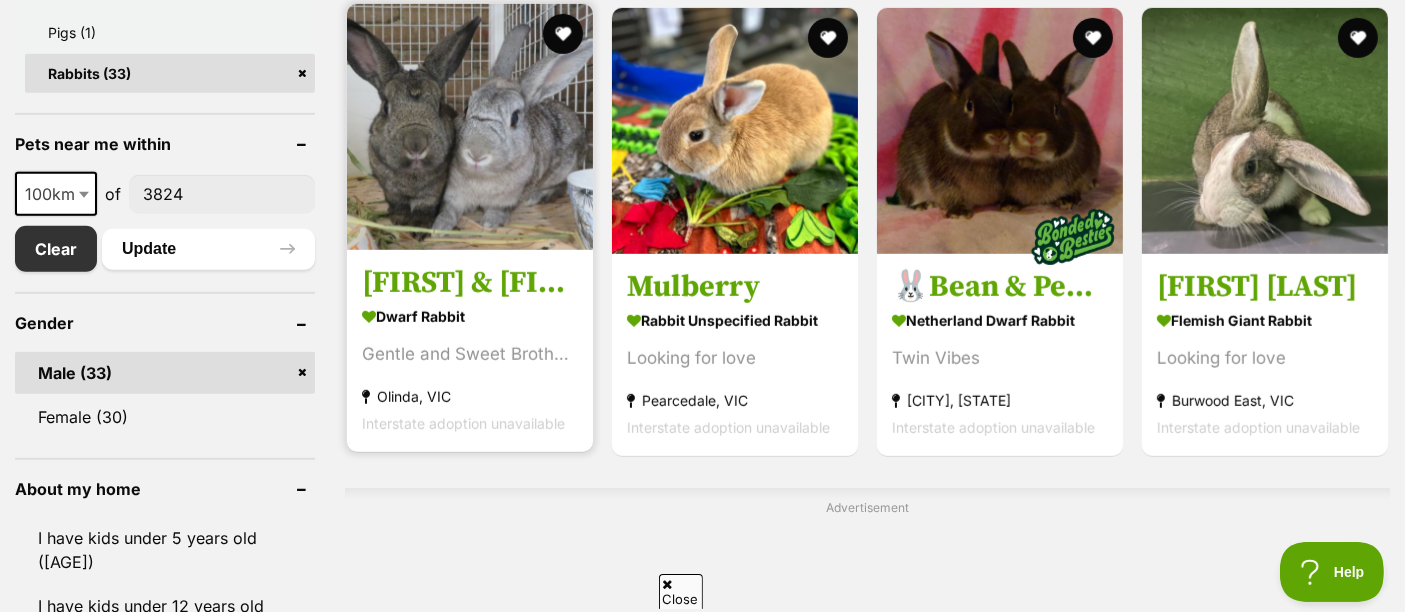 click at bounding box center (470, 127) 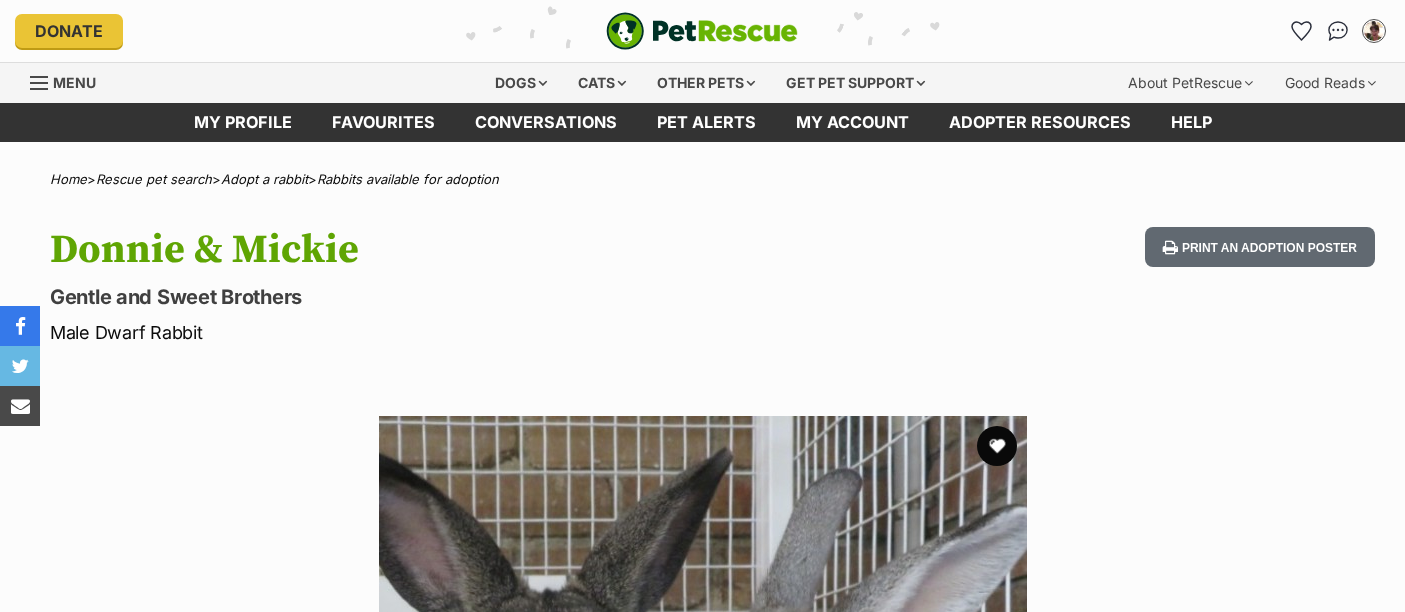 scroll, scrollTop: 0, scrollLeft: 0, axis: both 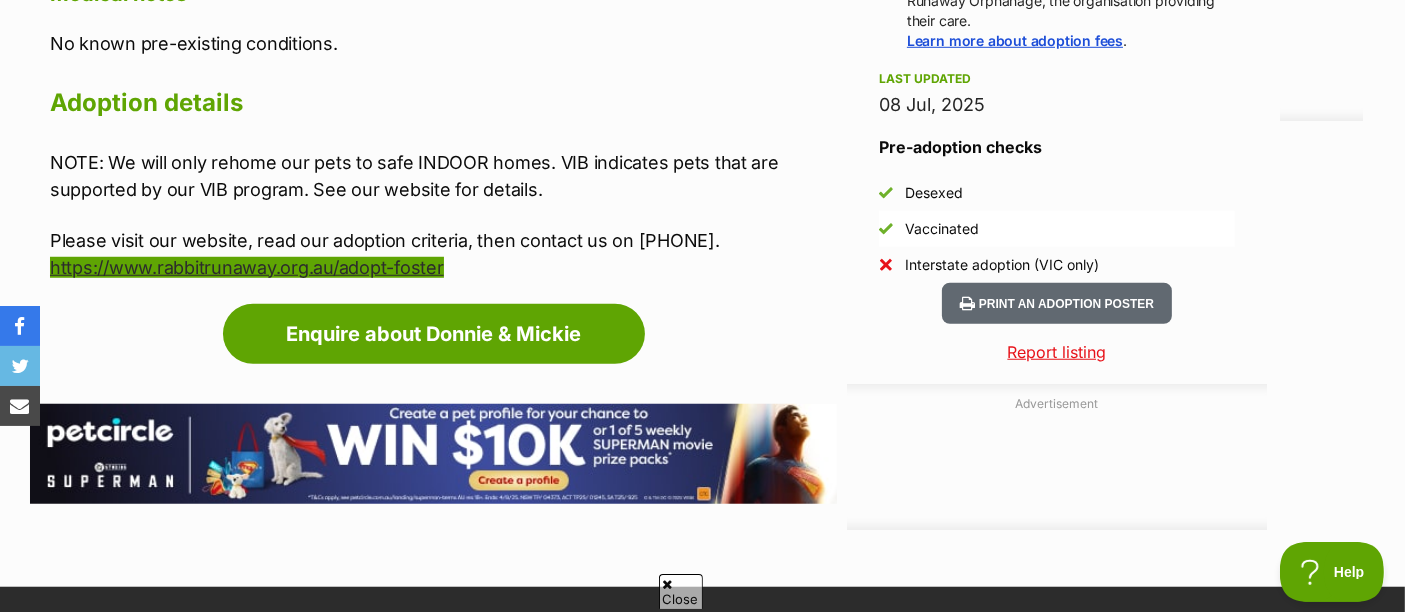 click on "https://www.rabbitrunaway.org.au/adopt-foster" at bounding box center [247, 267] 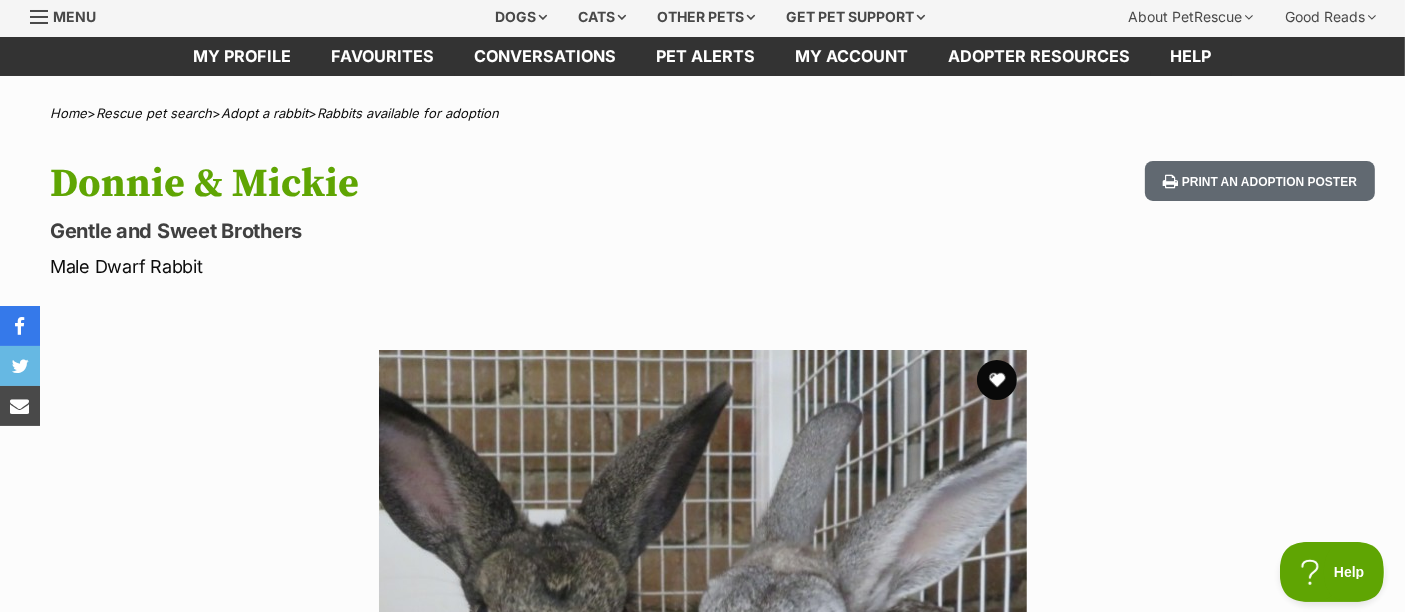 scroll, scrollTop: 0, scrollLeft: 0, axis: both 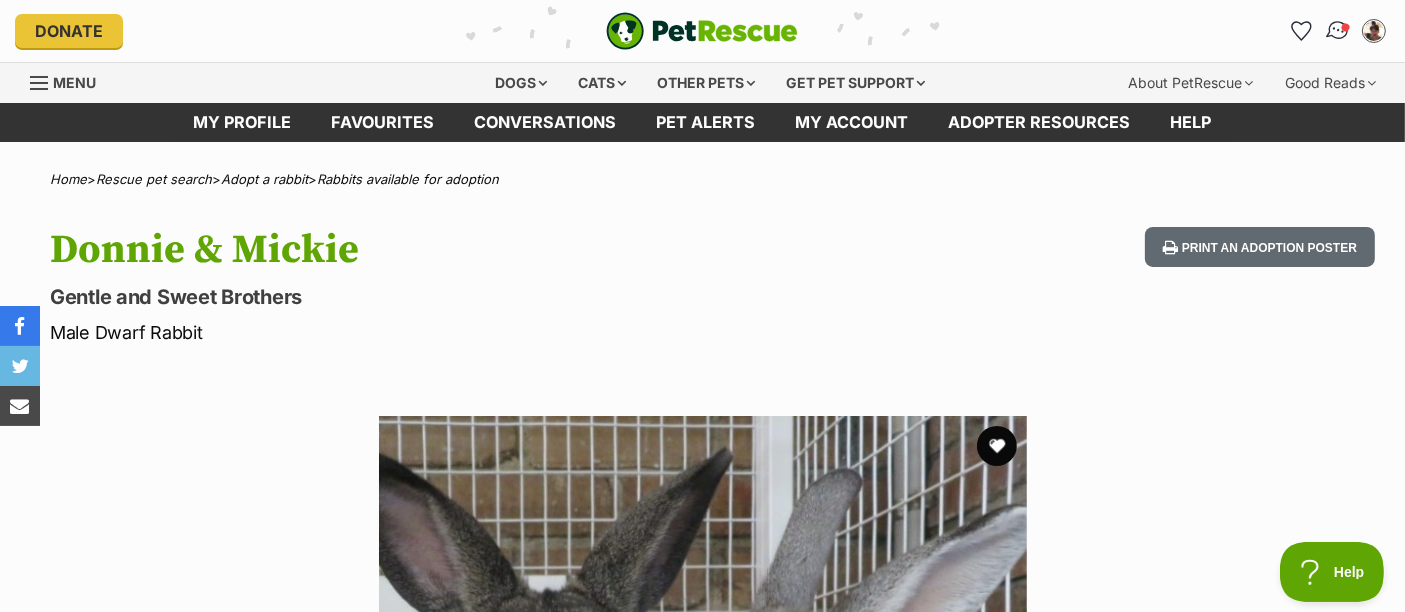 click at bounding box center [1338, 31] 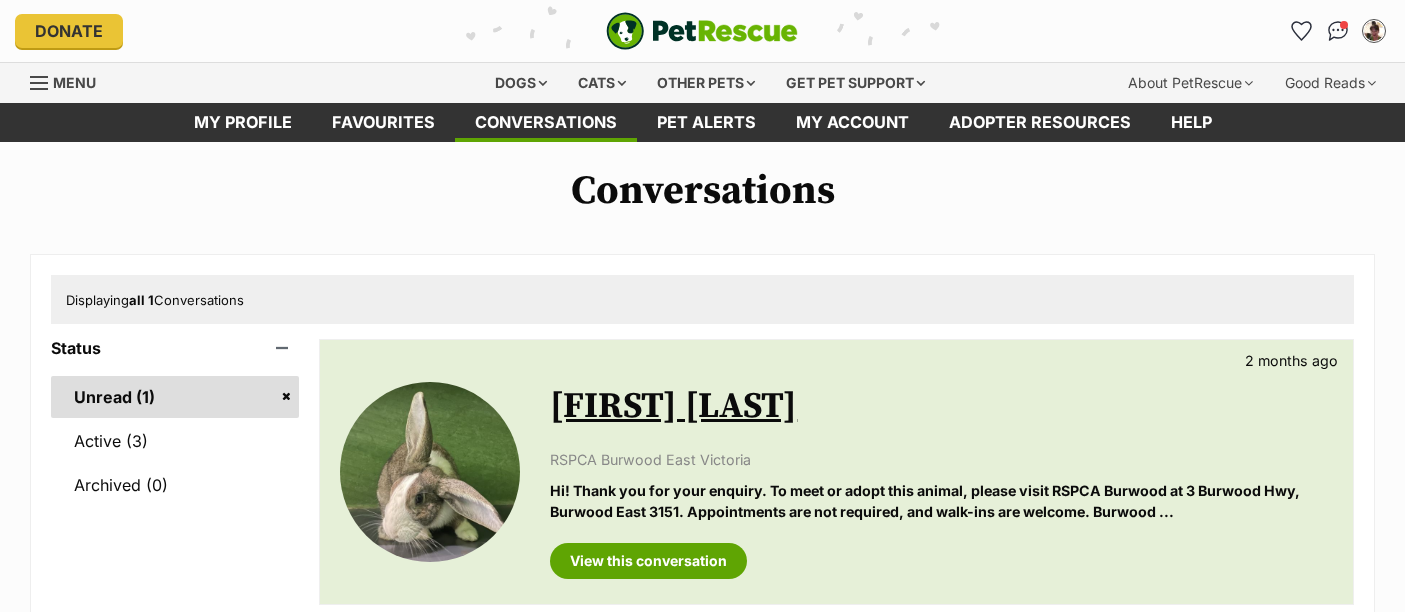 scroll, scrollTop: 0, scrollLeft: 0, axis: both 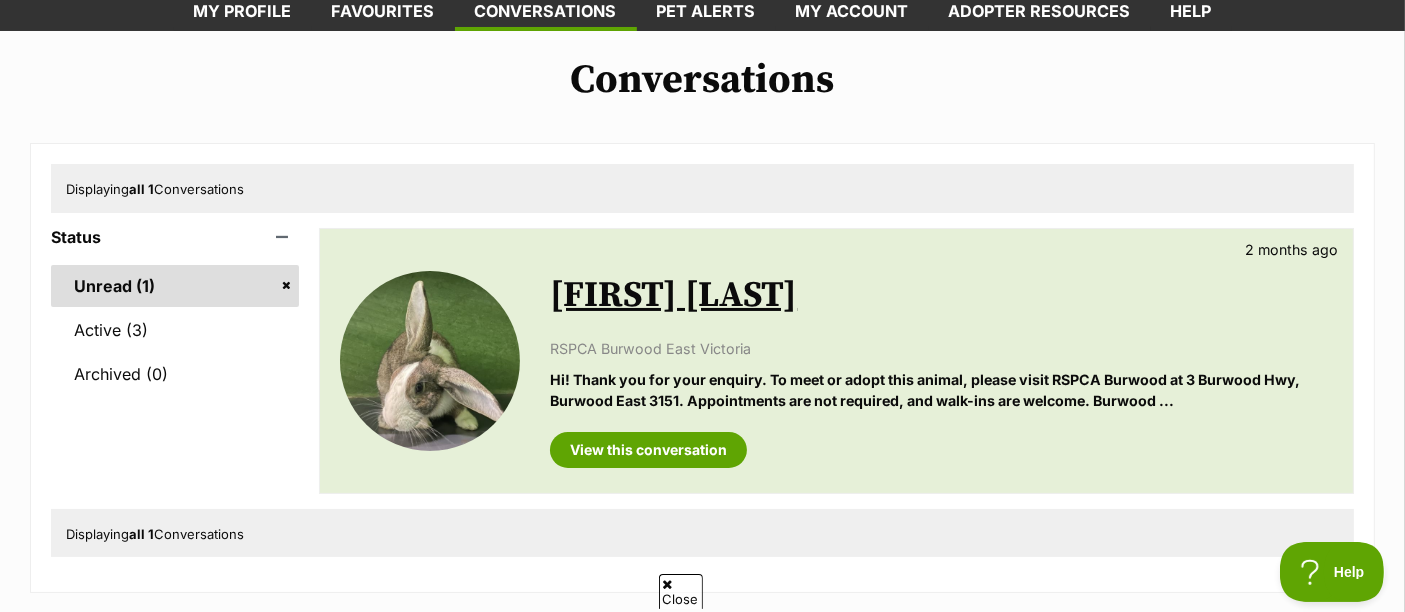 click on "Unread (1)" at bounding box center [175, 286] 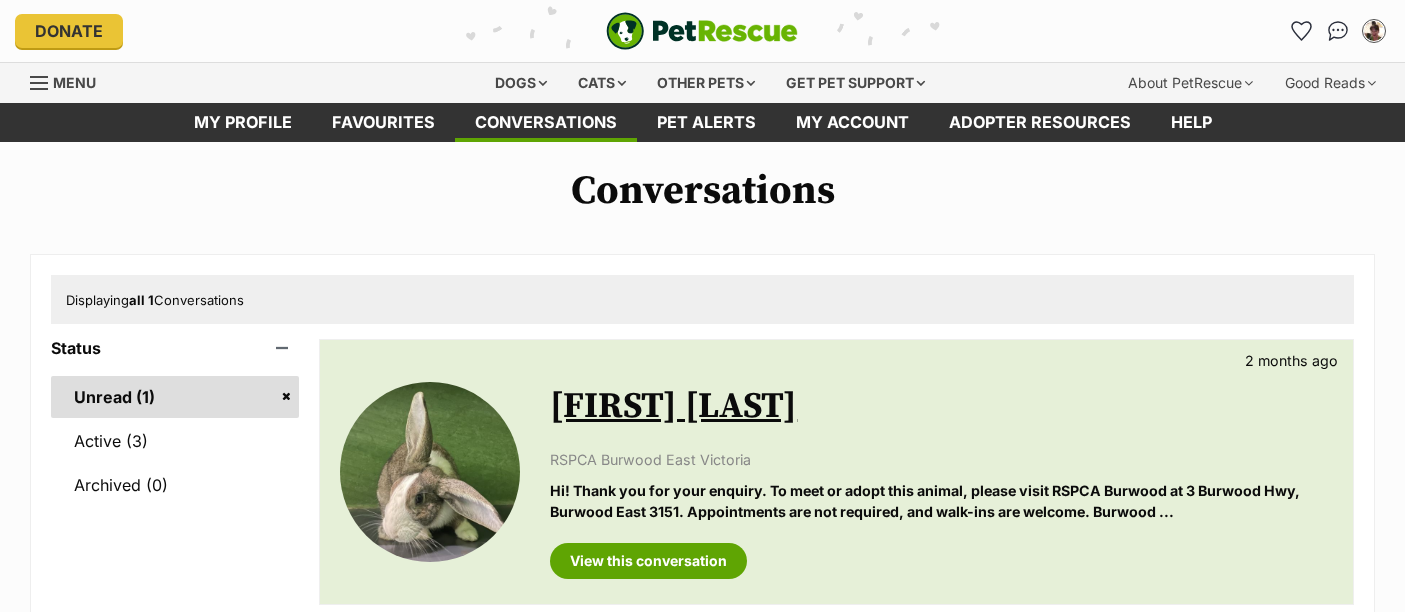 scroll, scrollTop: 0, scrollLeft: 0, axis: both 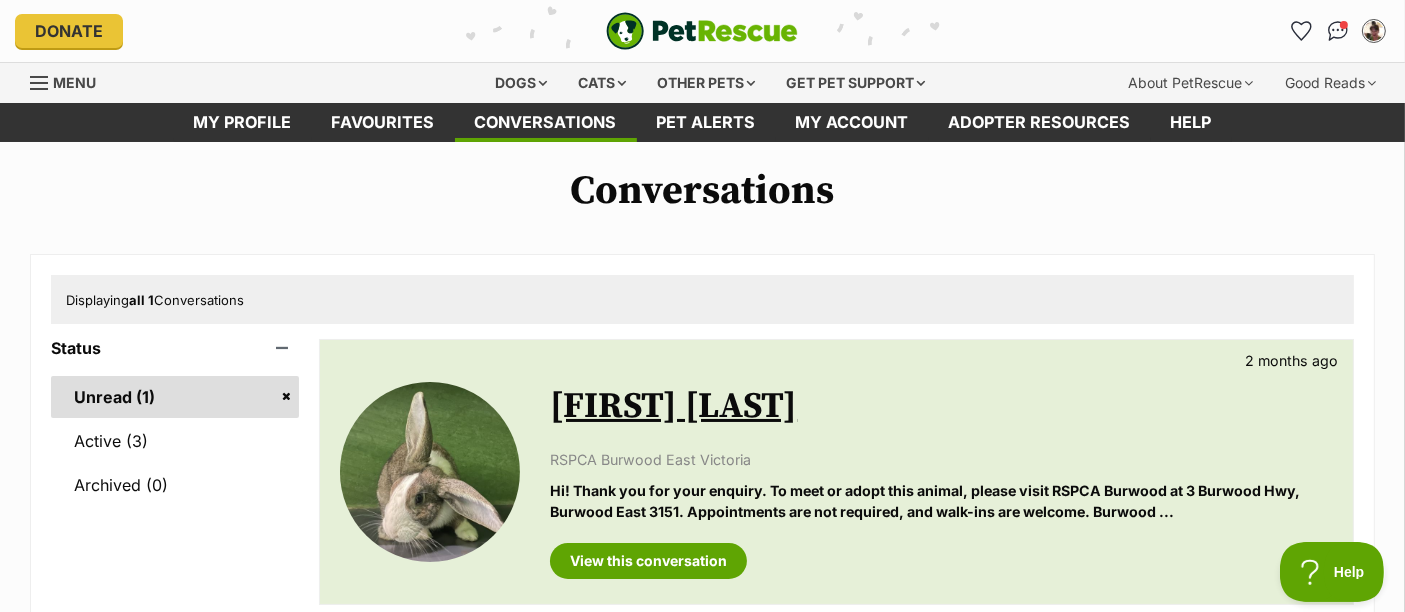 click on "Unread (1)" at bounding box center (175, 397) 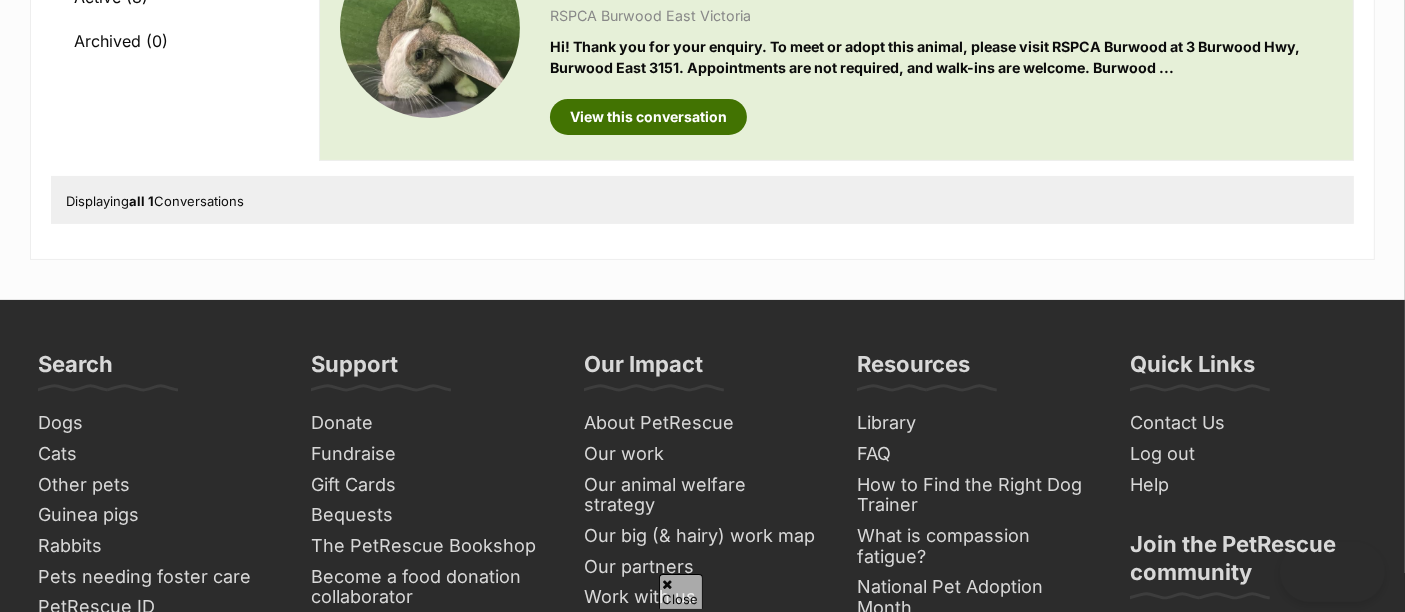 scroll, scrollTop: 444, scrollLeft: 0, axis: vertical 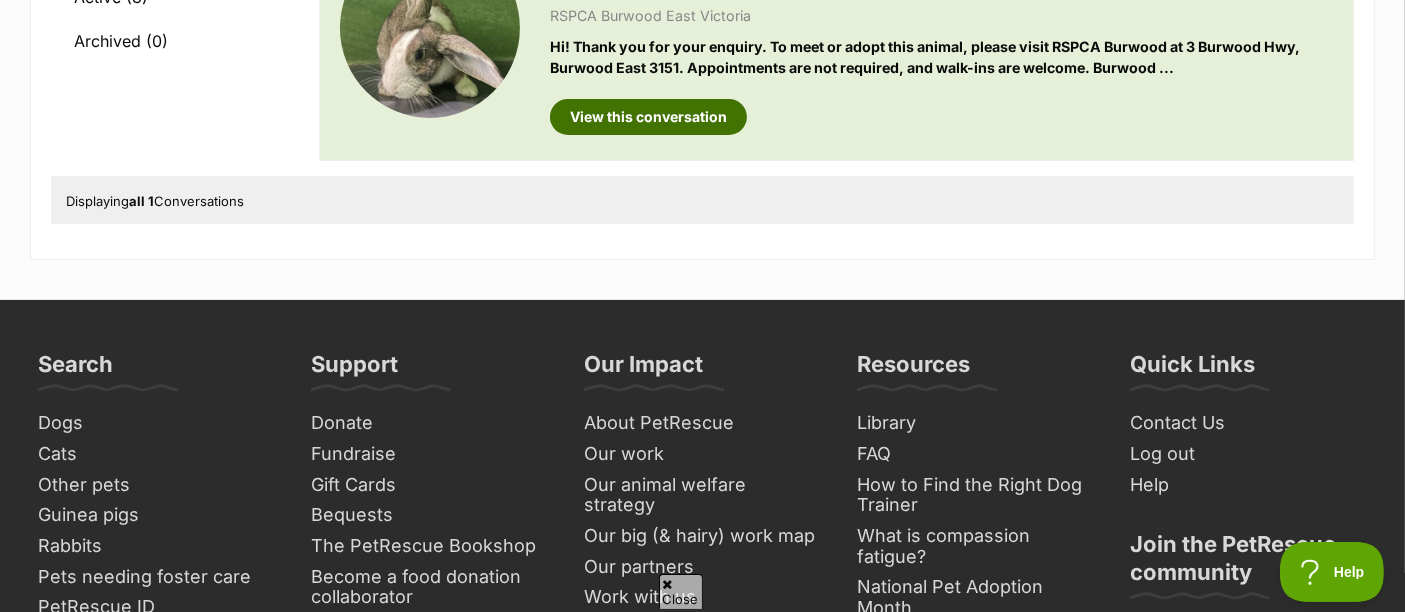 click on "View this conversation" at bounding box center [648, 117] 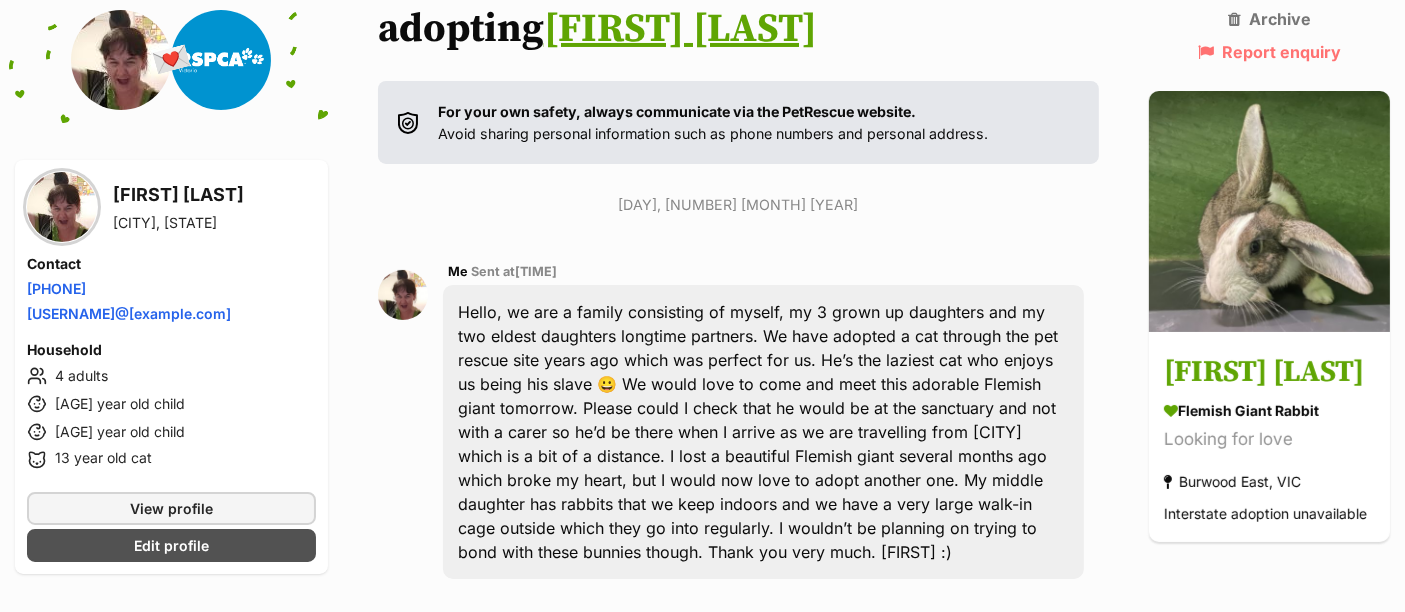 scroll, scrollTop: 333, scrollLeft: 0, axis: vertical 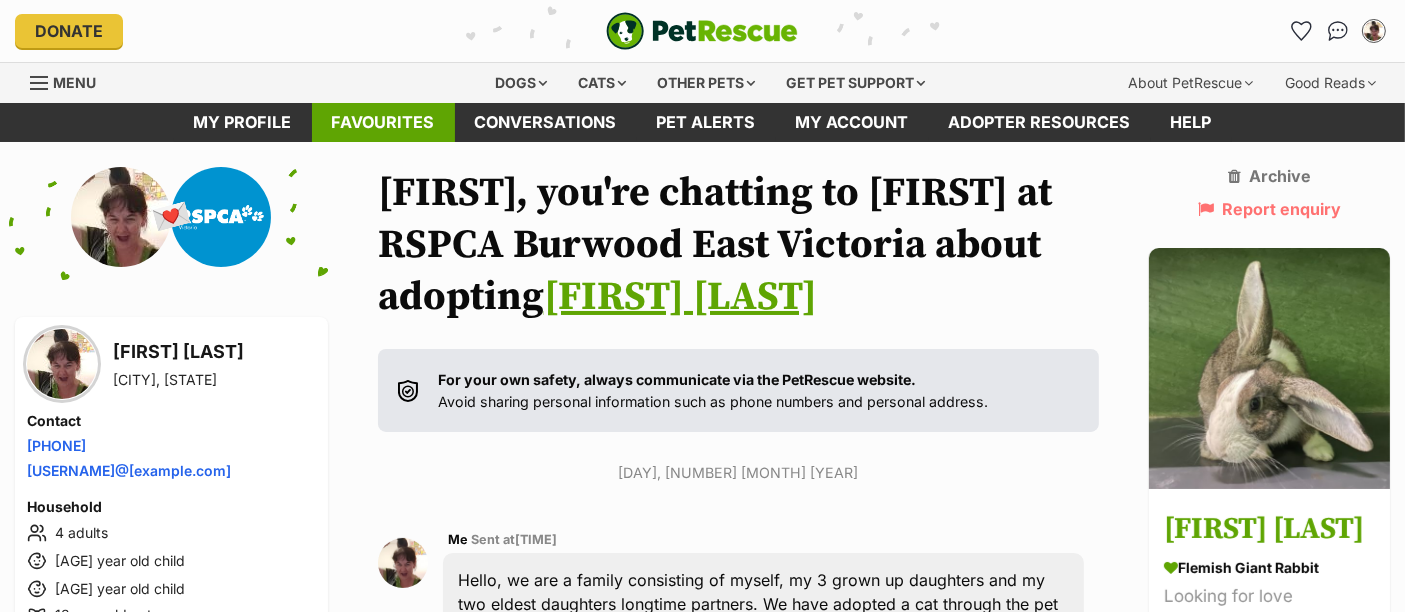 click on "Favourites" at bounding box center [383, 122] 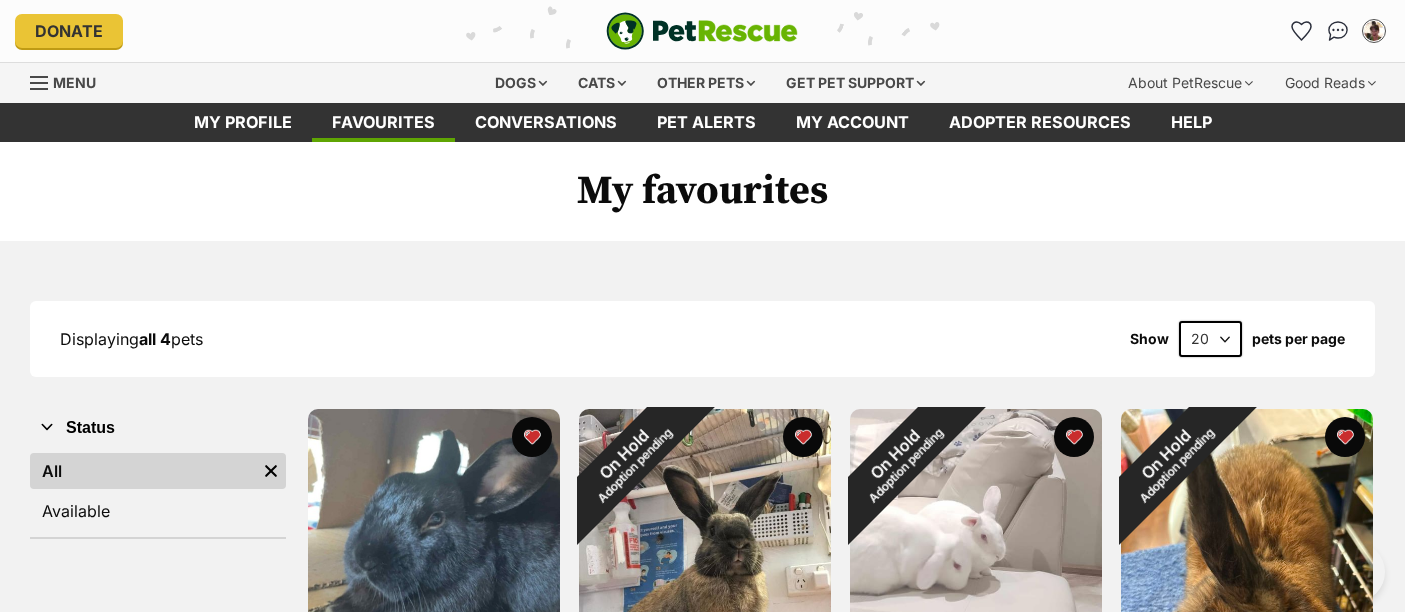 scroll, scrollTop: 0, scrollLeft: 0, axis: both 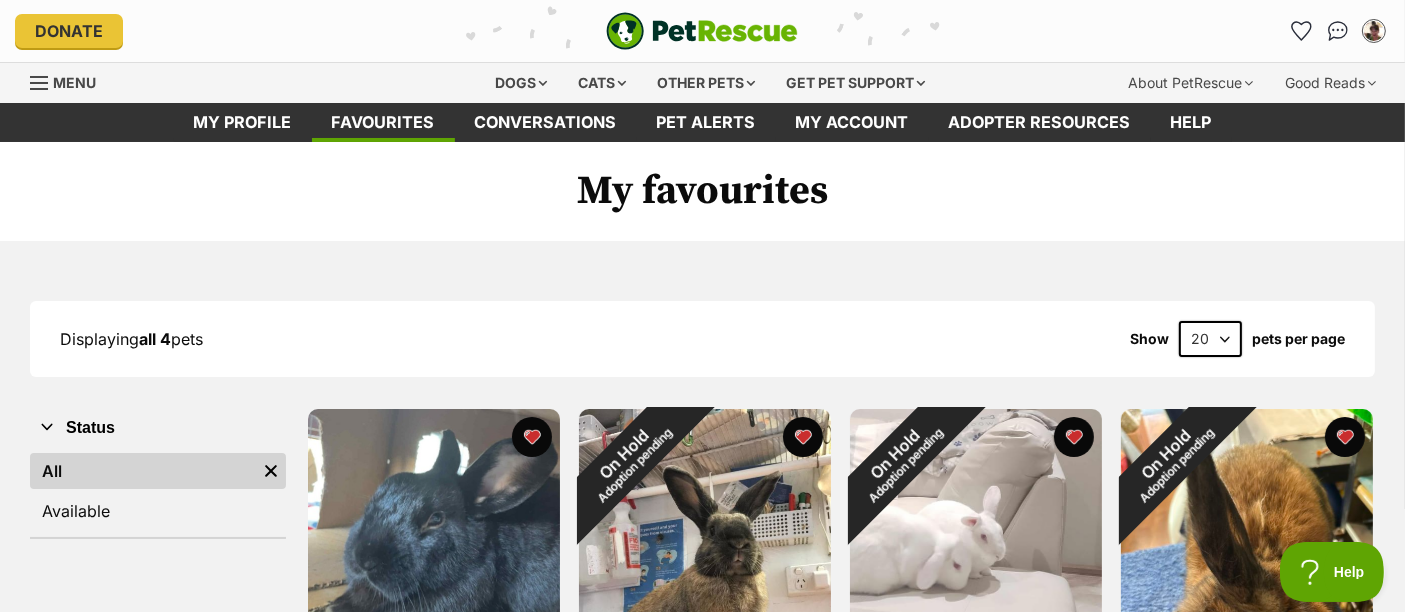 click at bounding box center [702, 31] 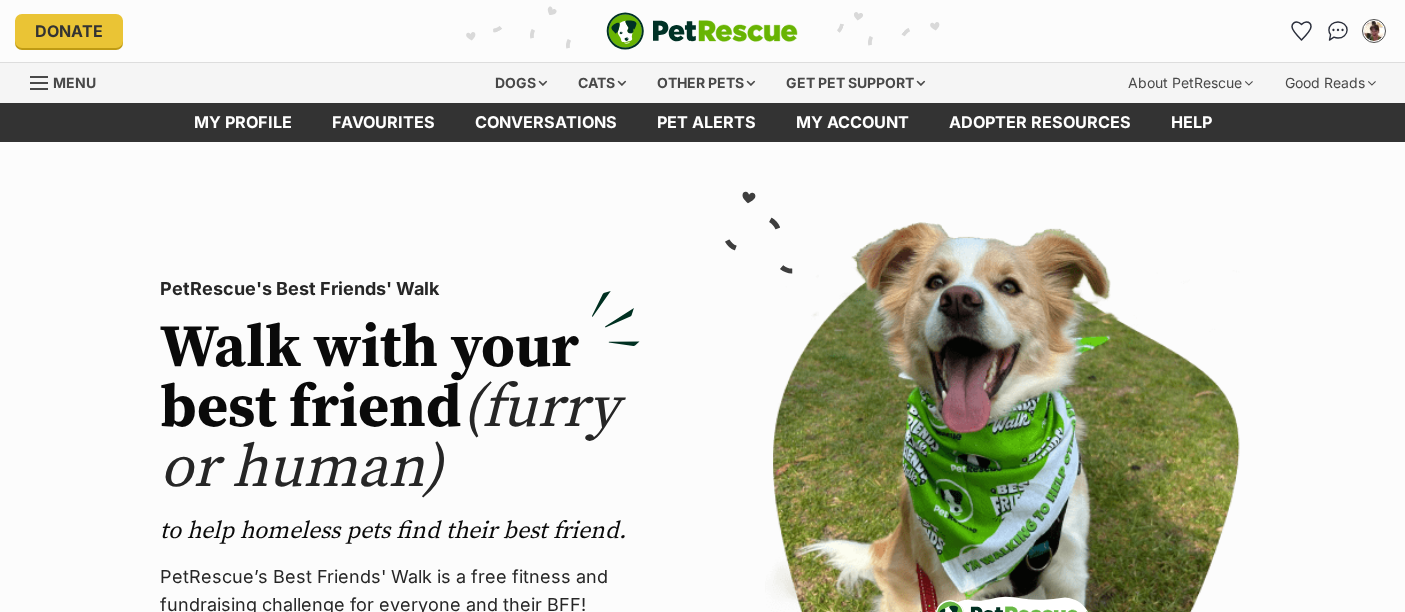 scroll, scrollTop: 0, scrollLeft: 0, axis: both 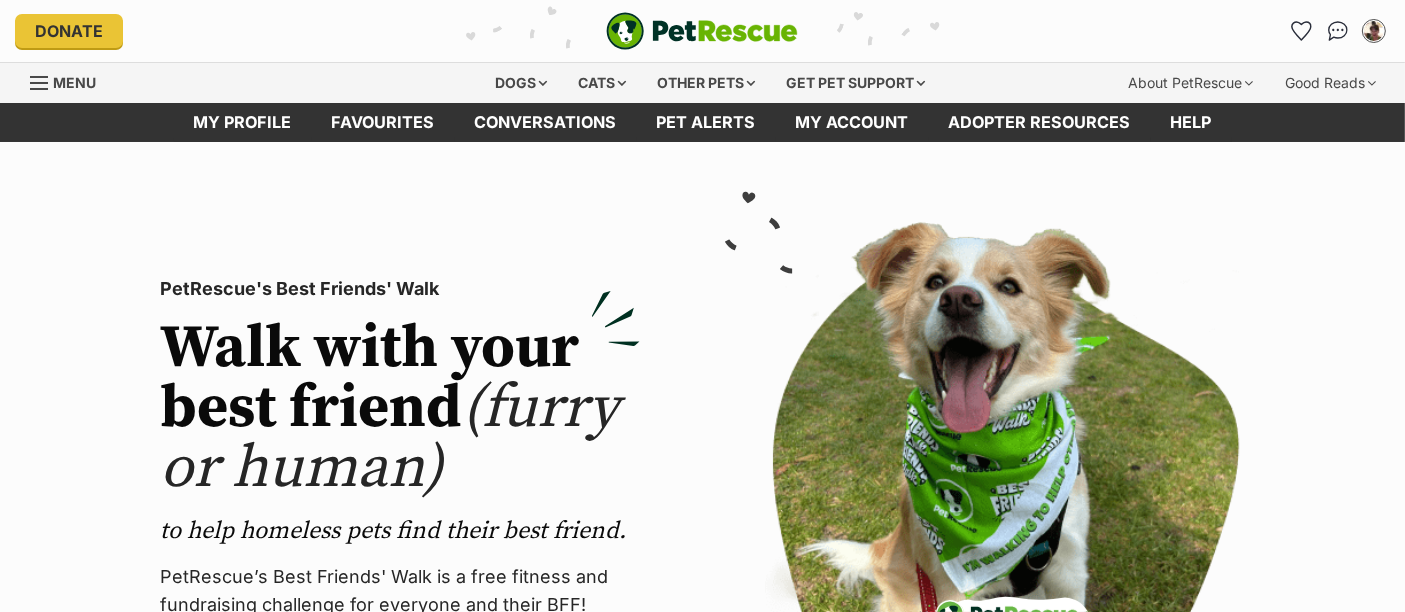 click on "Menu" at bounding box center (74, 82) 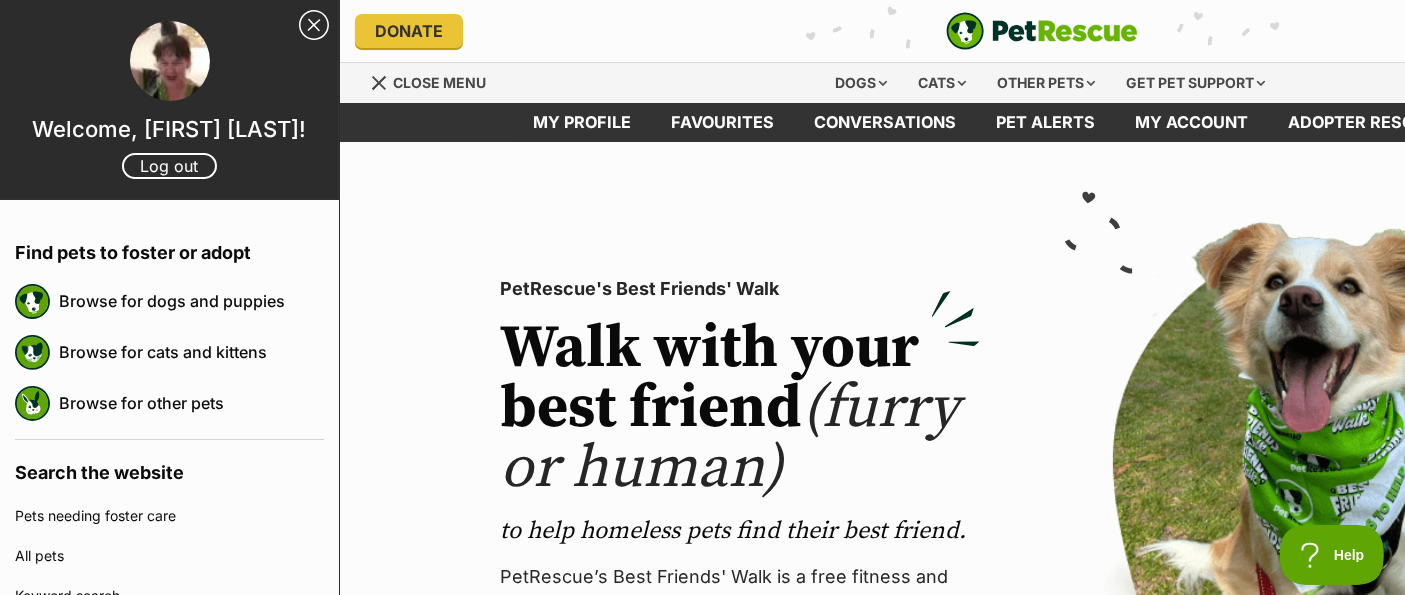 scroll, scrollTop: 0, scrollLeft: 0, axis: both 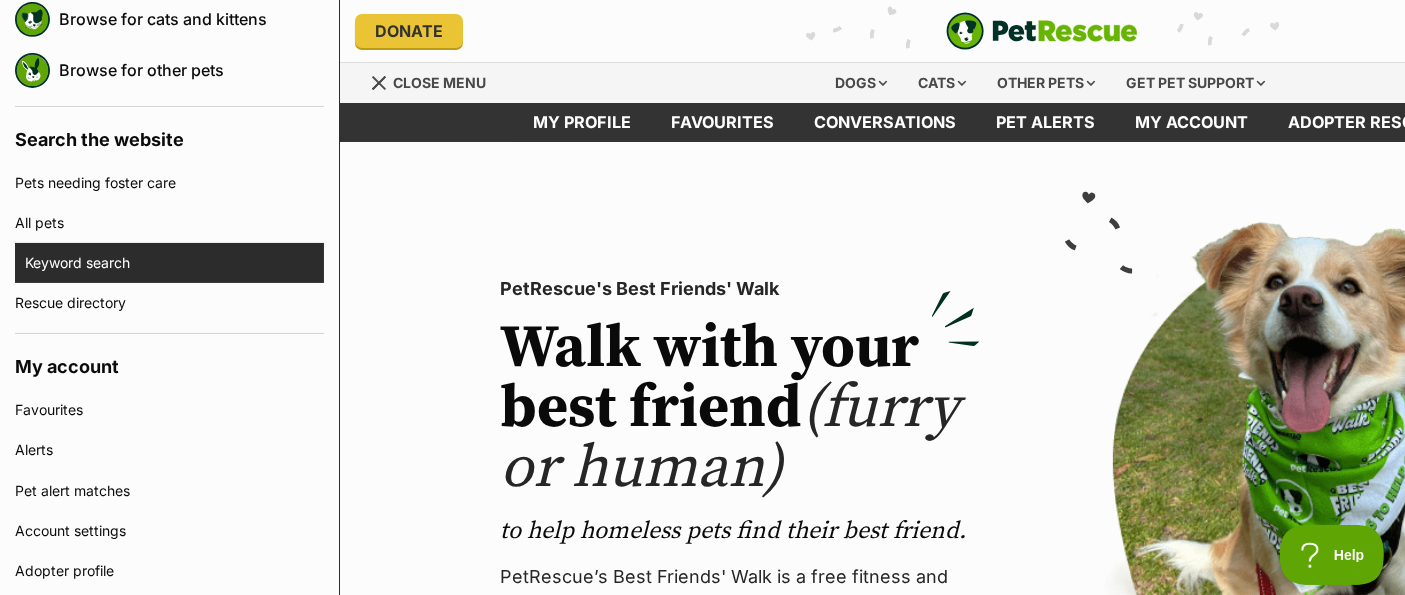 click on "Keyword search" at bounding box center (174, 263) 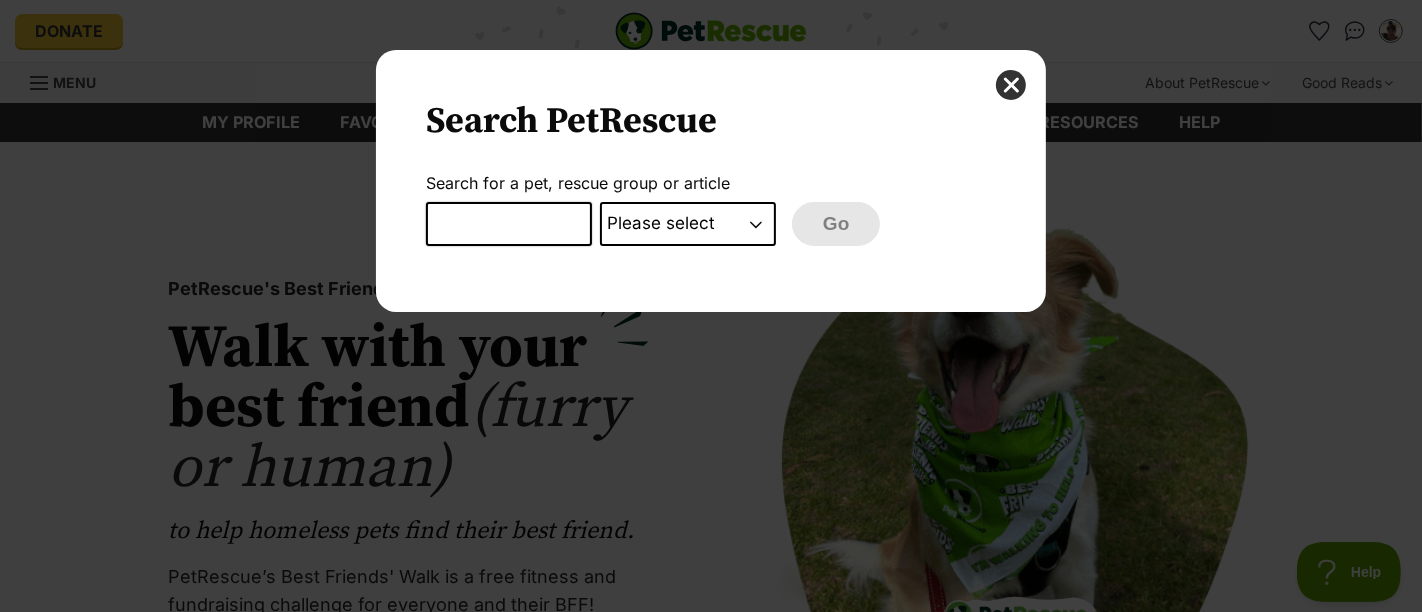 click at bounding box center (509, 224) 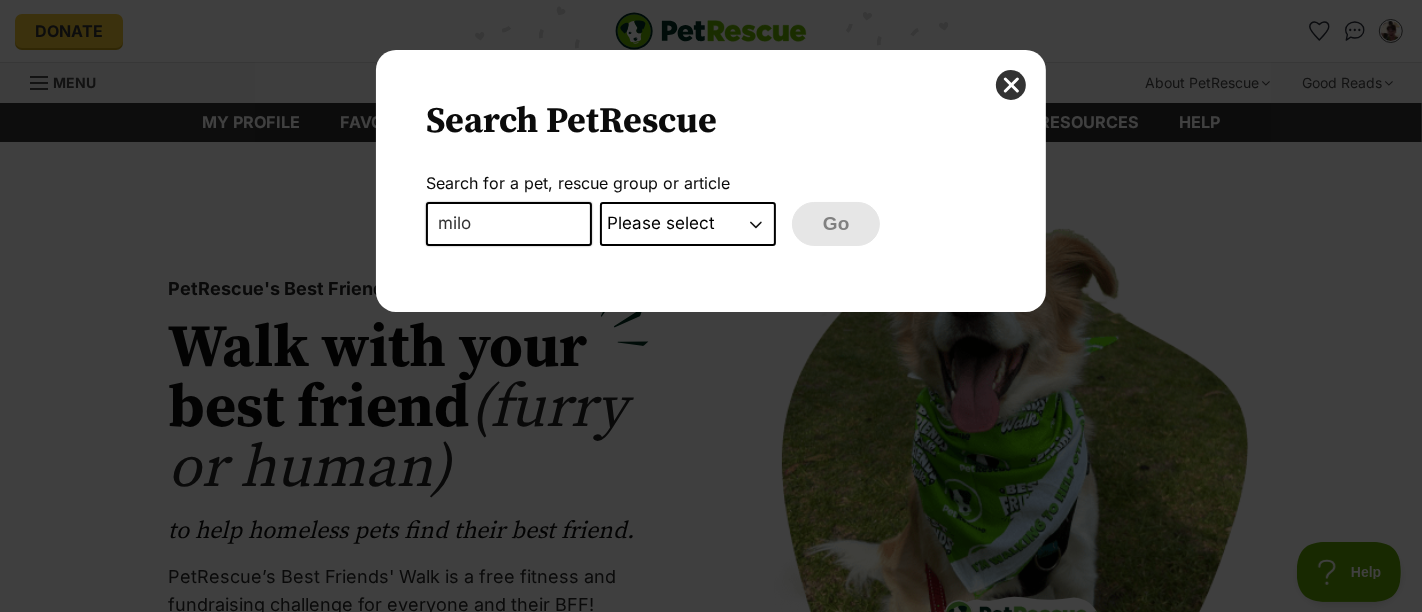 type on "milo" 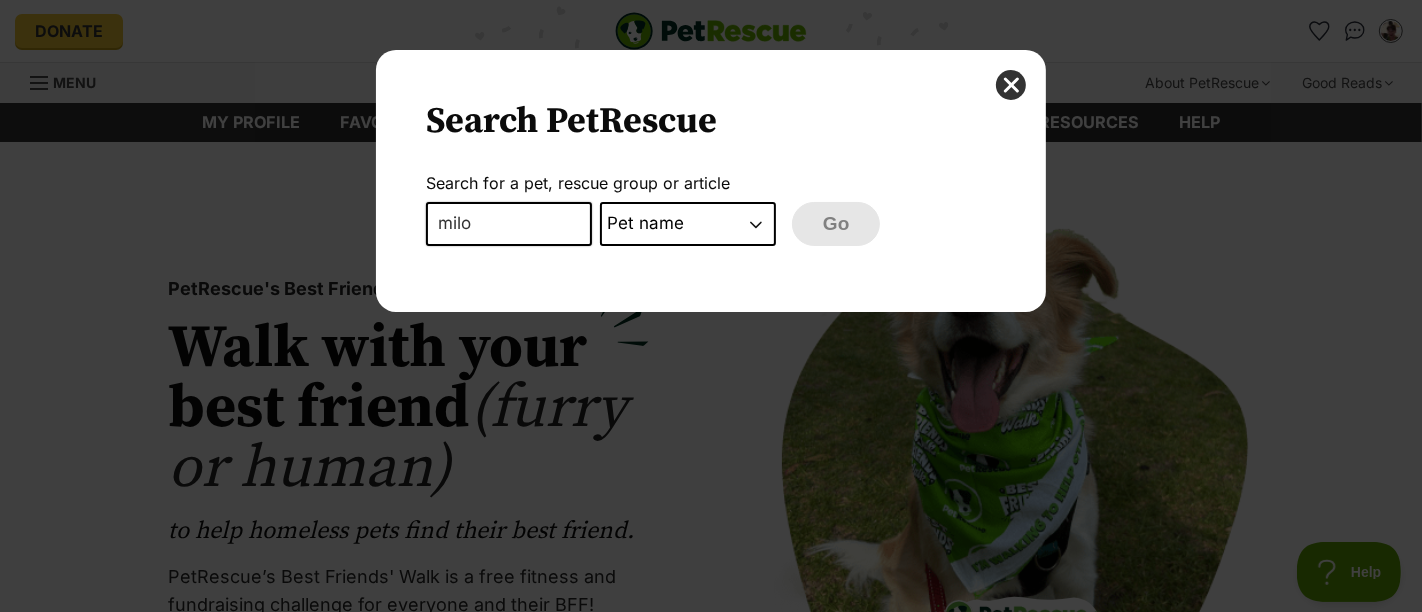 click on "Please select PetRescue ID
Pet name
Group
Article" at bounding box center [688, 224] 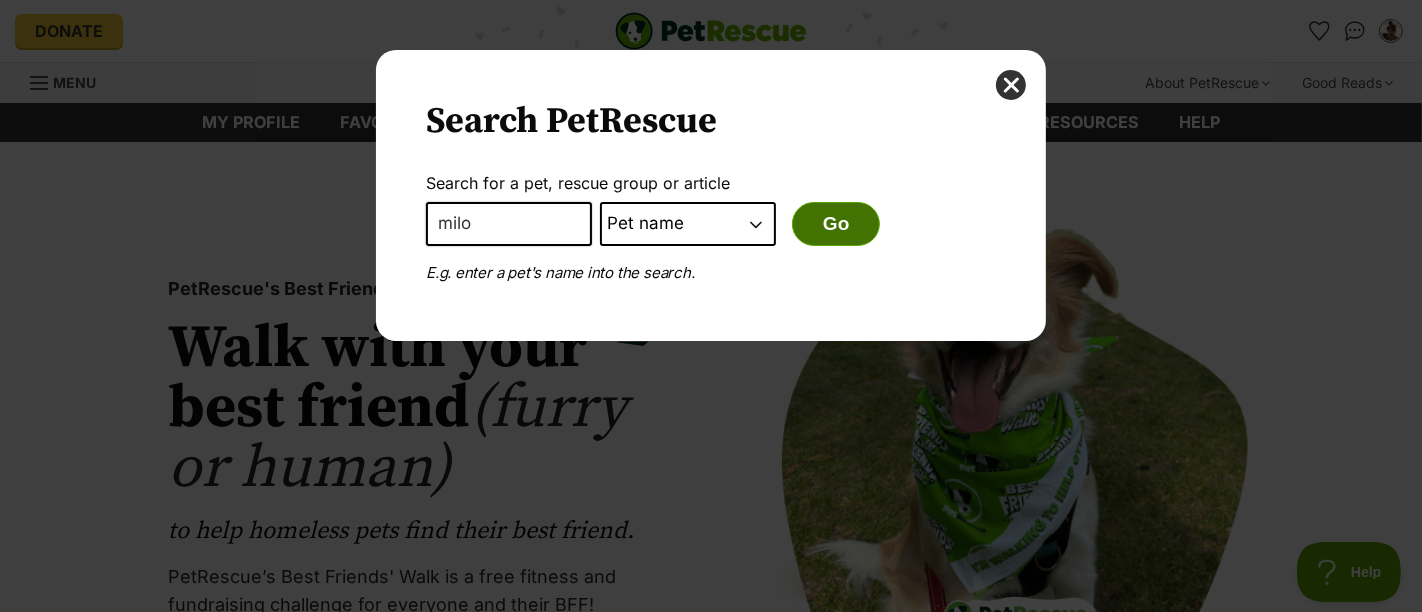 click on "Go" at bounding box center (836, 224) 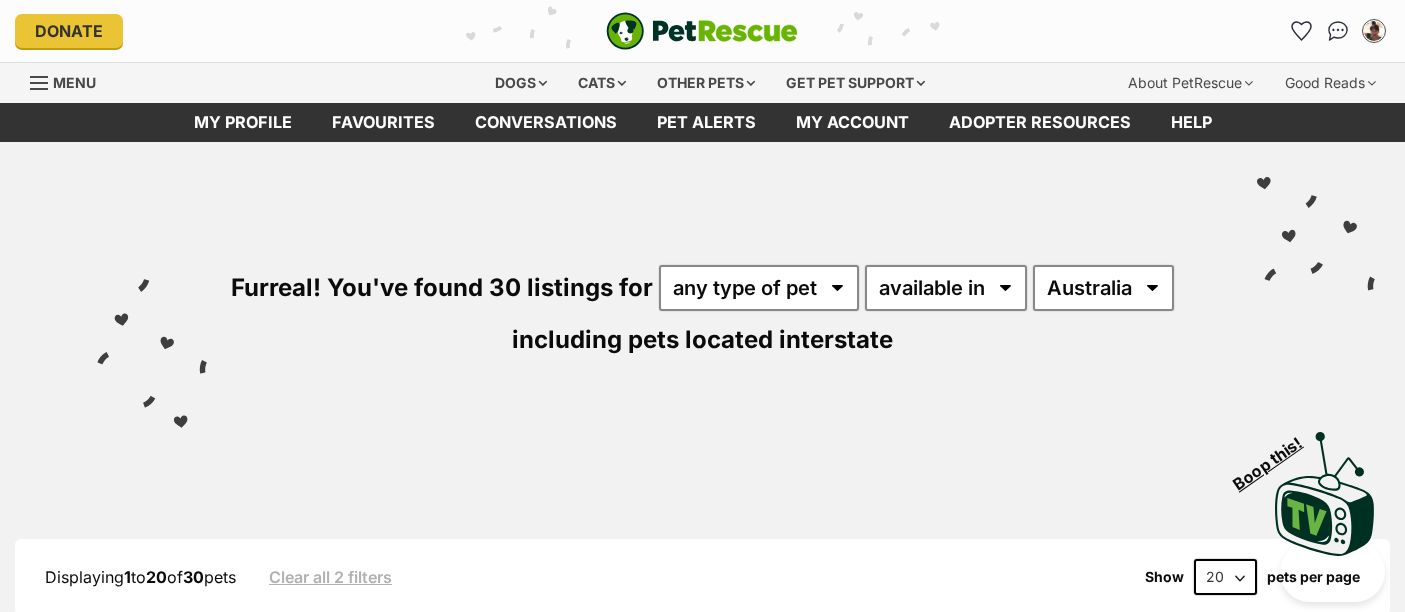 scroll, scrollTop: 0, scrollLeft: 0, axis: both 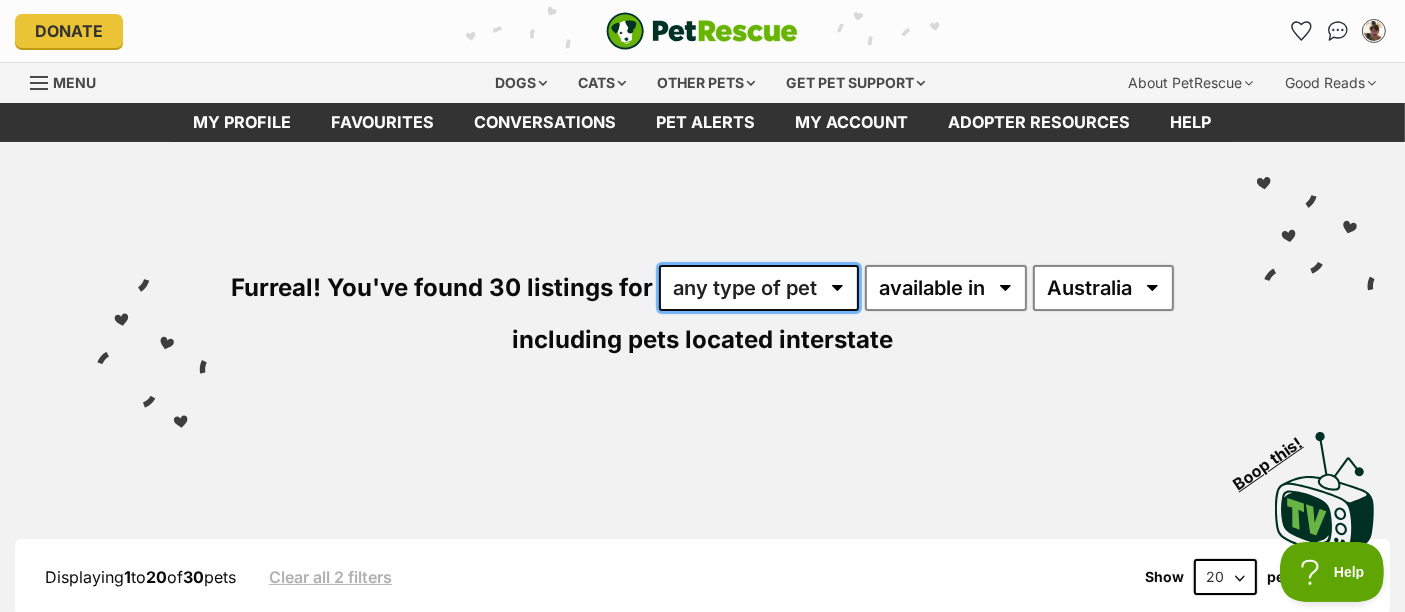 click on "any type of pet
cats
dogs
other pets" at bounding box center (759, 288) 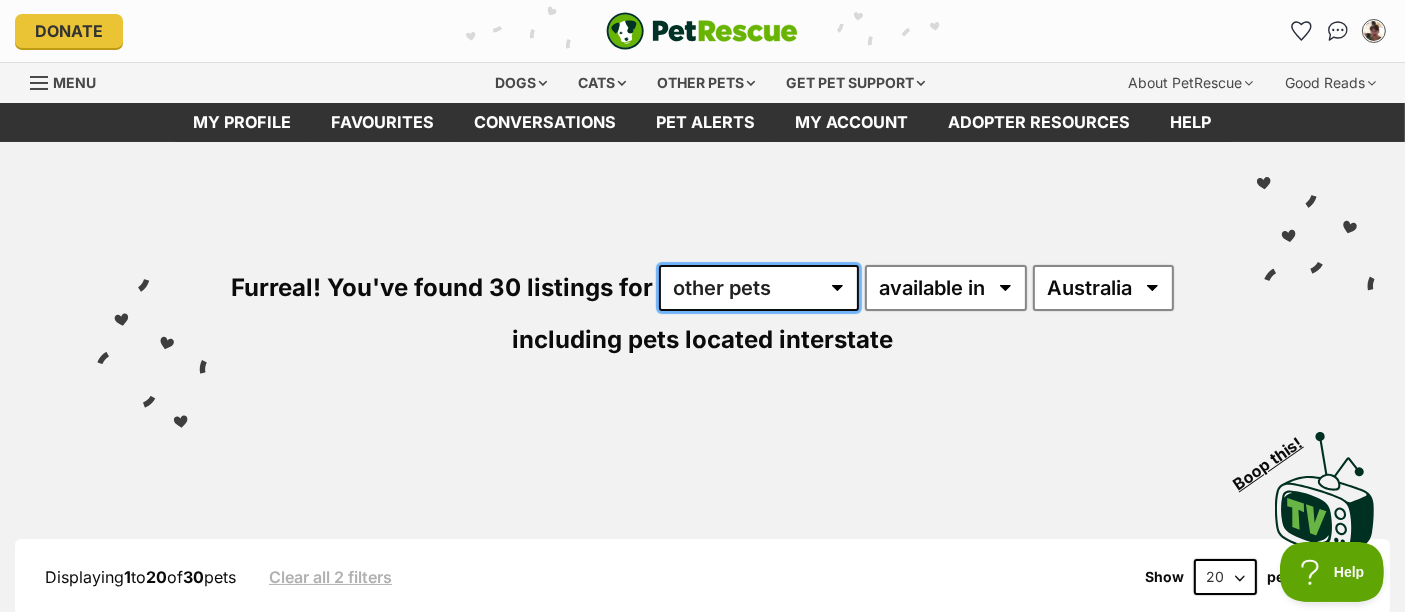 click on "any type of pet
cats
dogs
other pets" at bounding box center [759, 288] 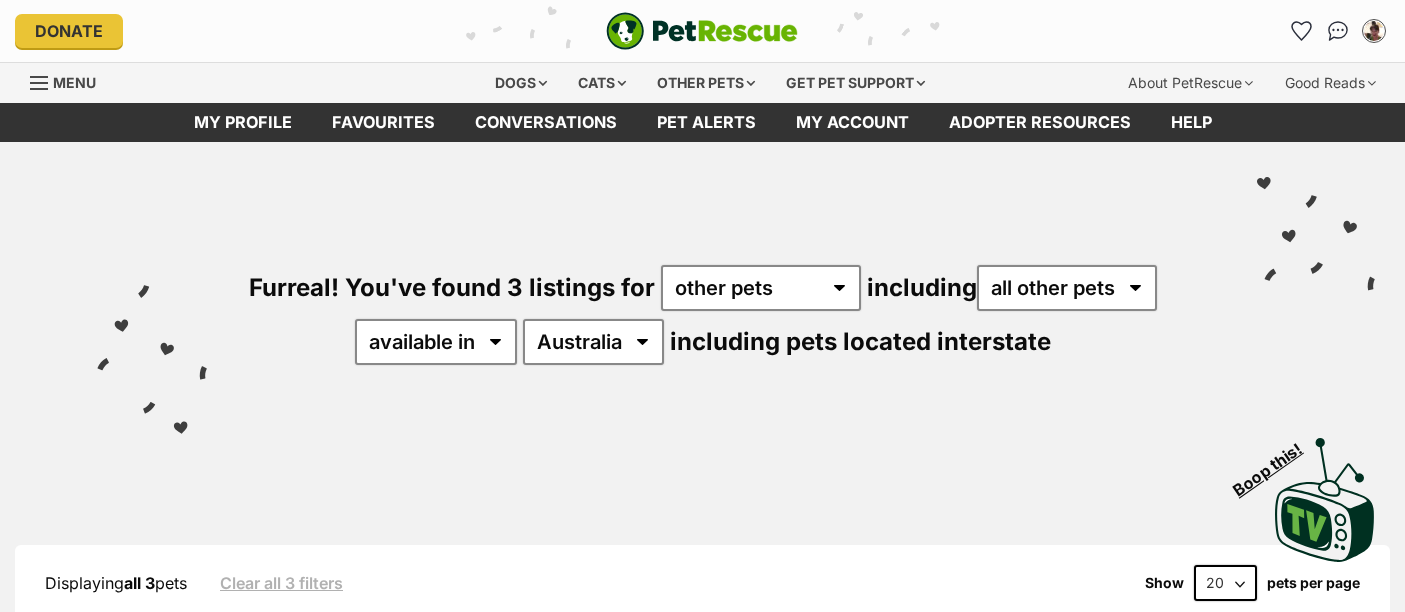 scroll, scrollTop: 444, scrollLeft: 0, axis: vertical 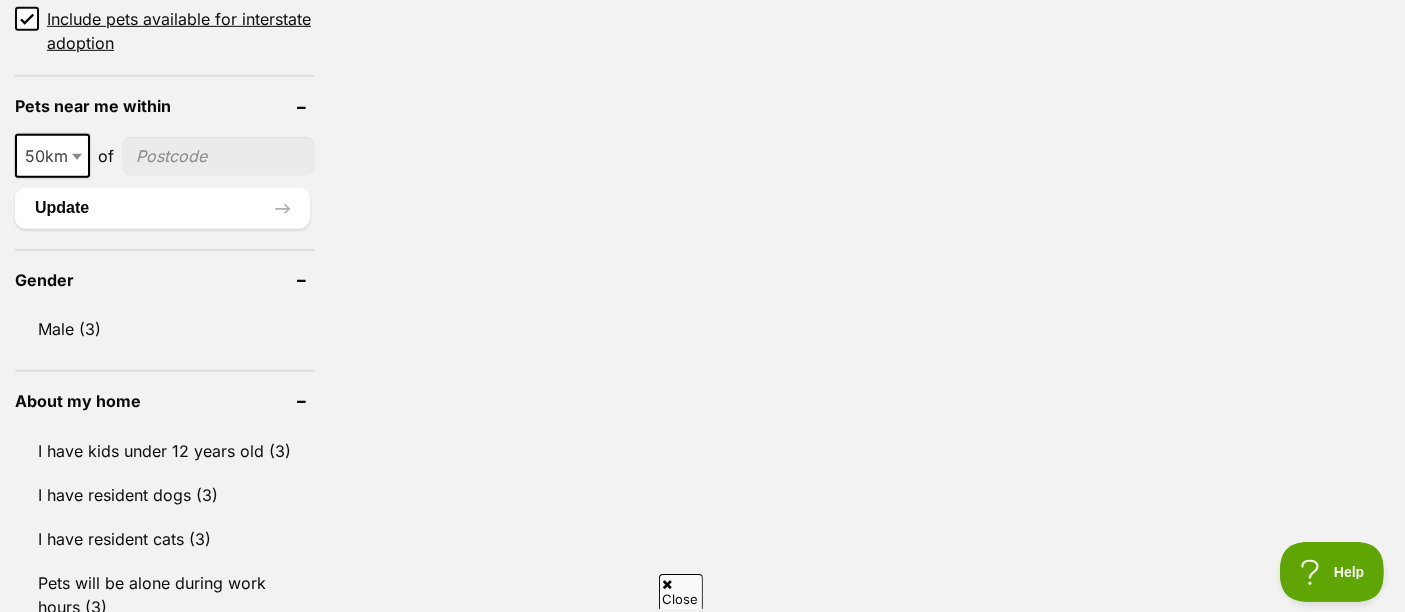 click on "Gender" at bounding box center (165, 280) 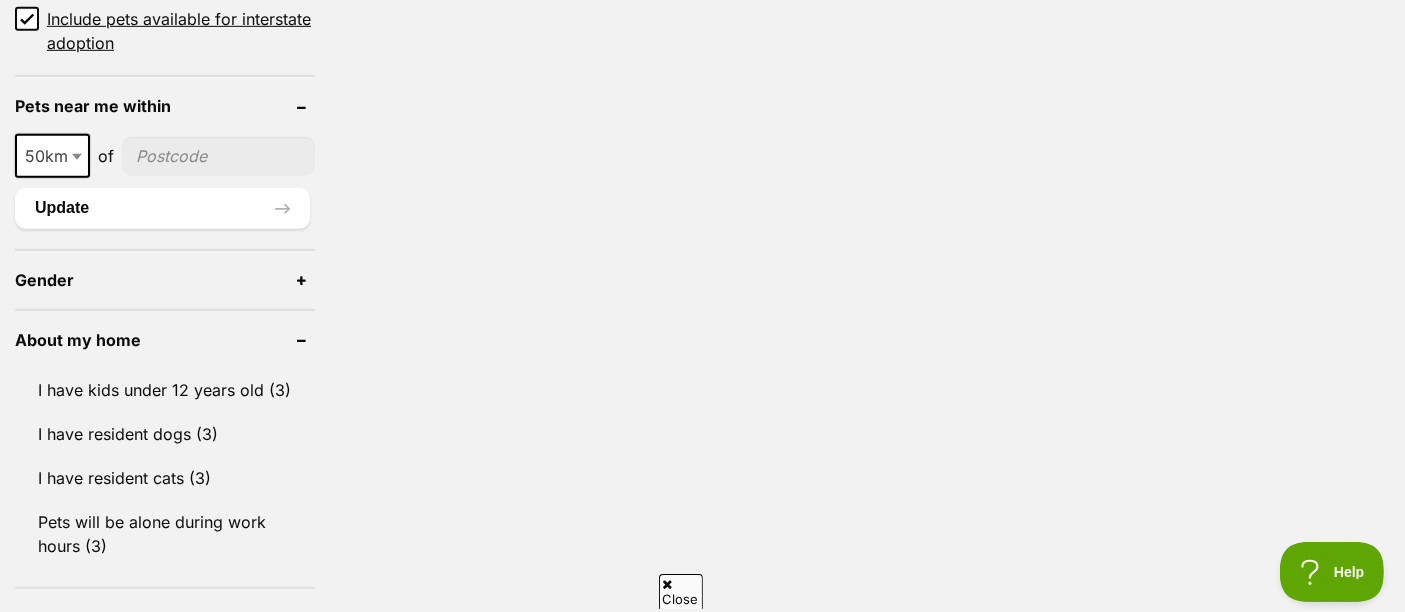 click on "Gender" at bounding box center (165, 280) 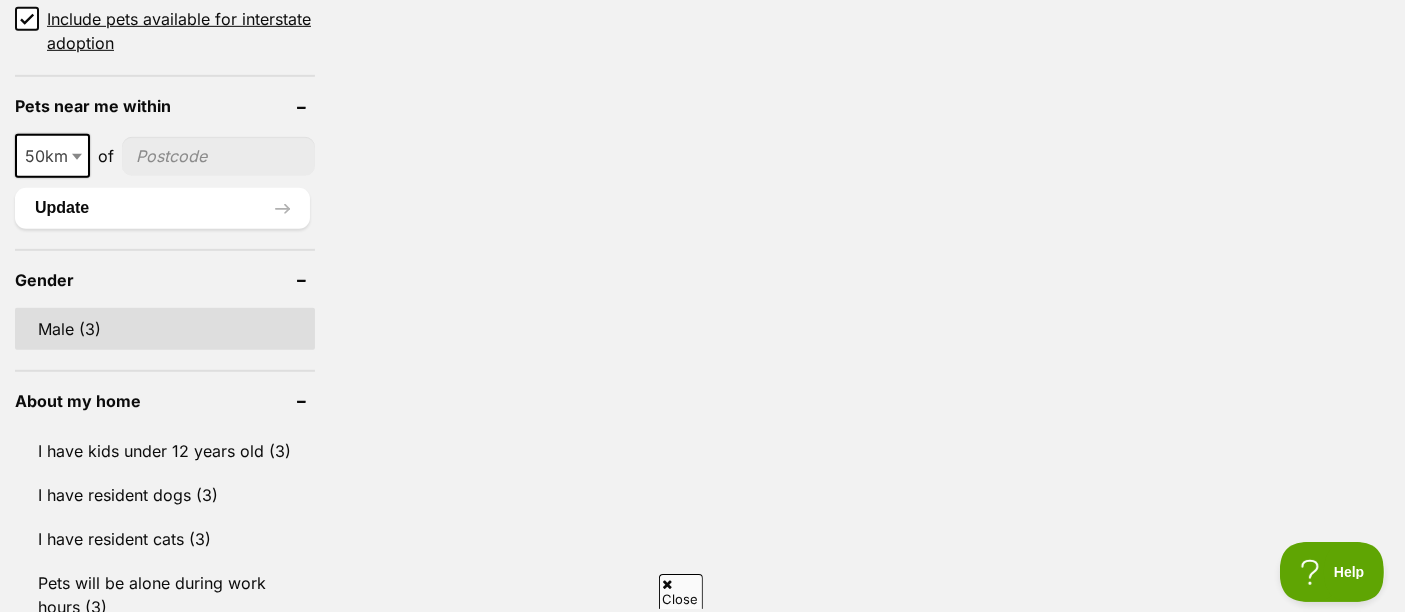 click on "Male (3)" at bounding box center (165, 329) 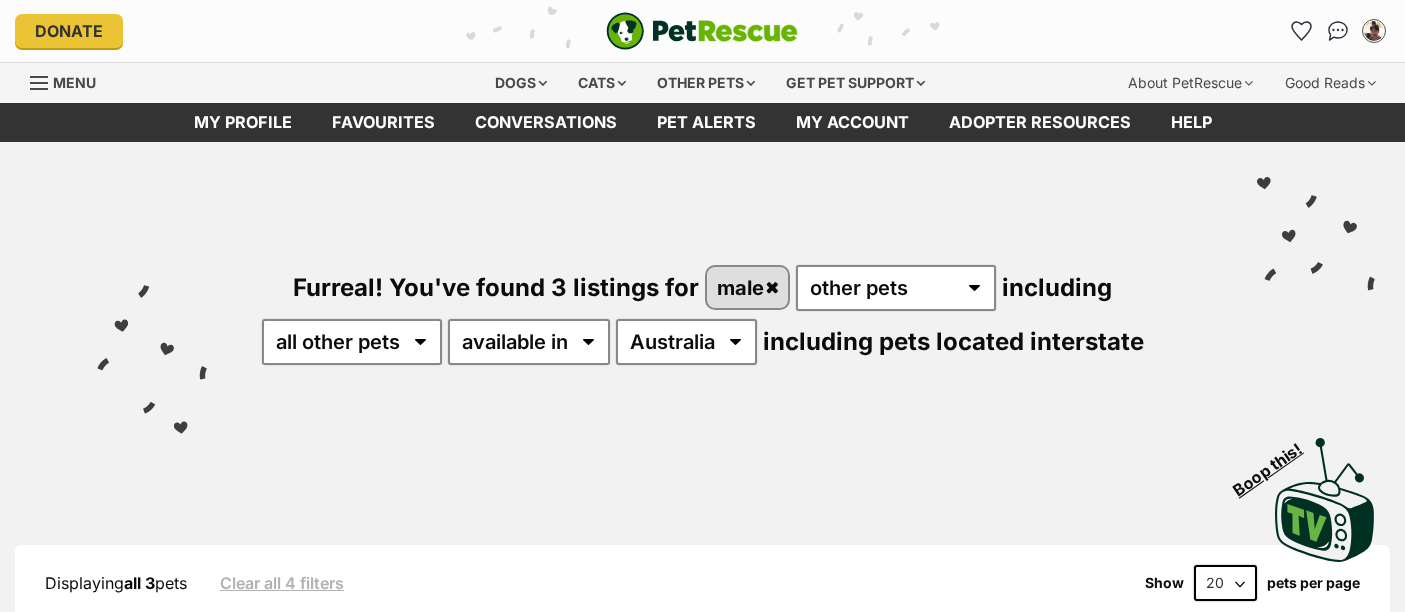 scroll, scrollTop: 0, scrollLeft: 0, axis: both 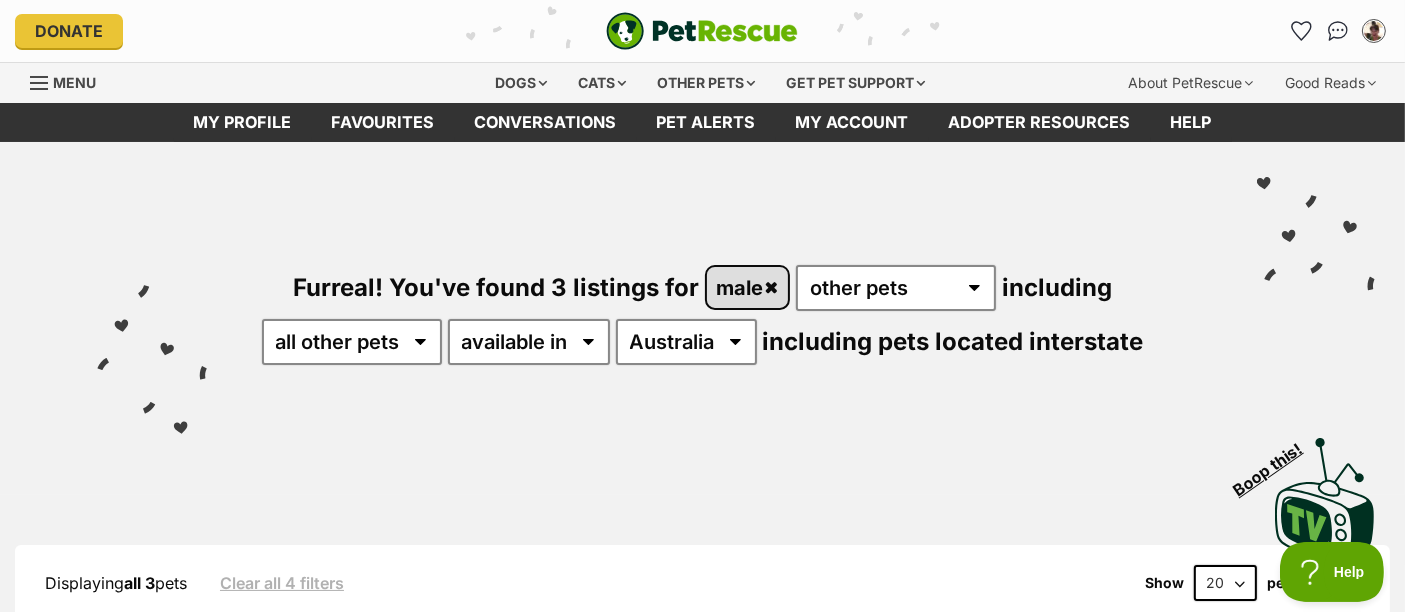 click on "male" at bounding box center [747, 287] 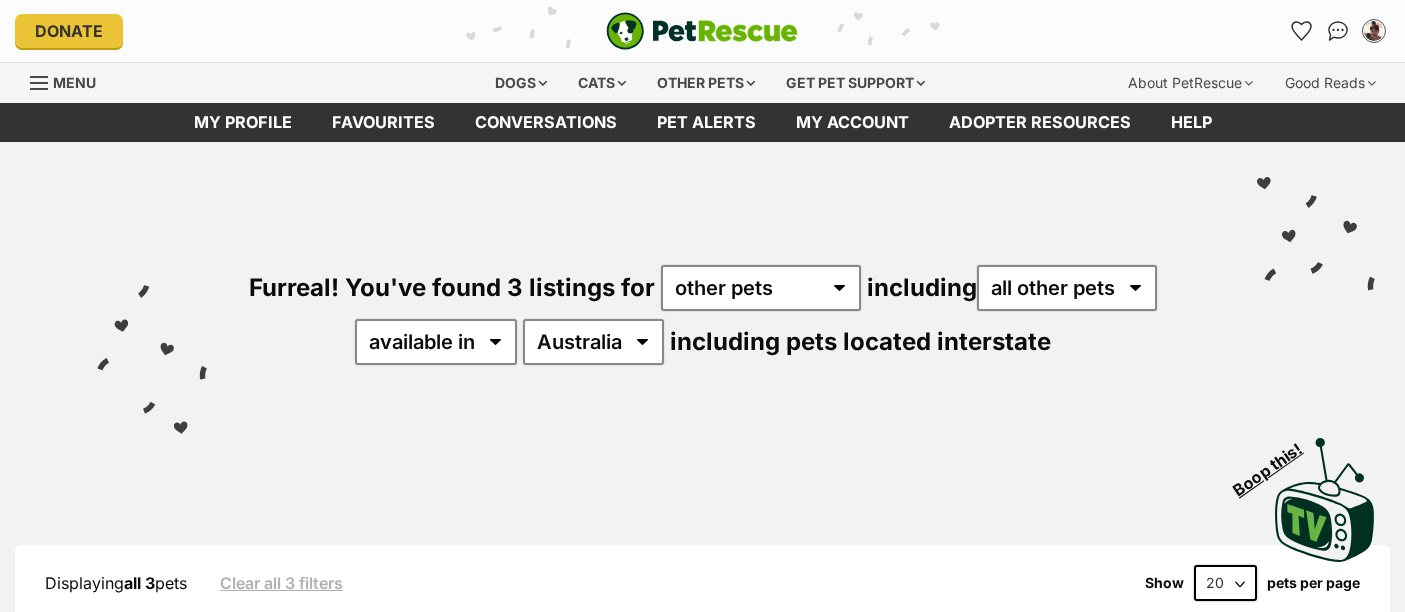 scroll, scrollTop: 0, scrollLeft: 0, axis: both 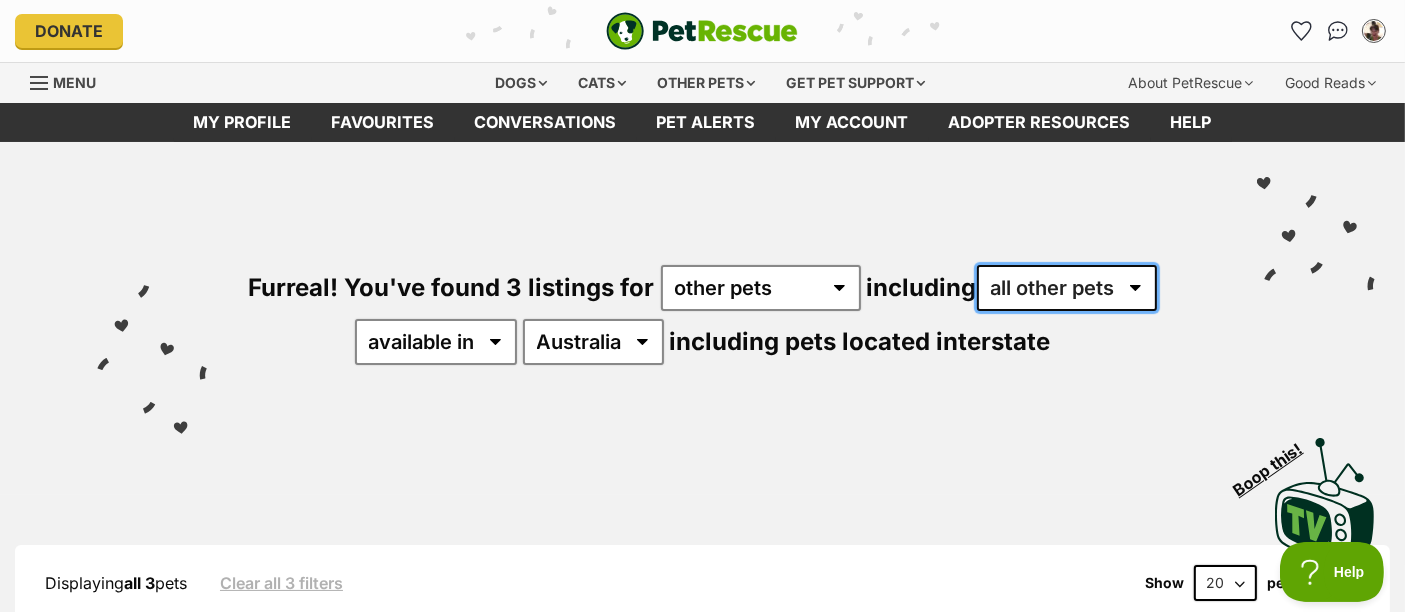 click on "all other pets
Guinea Pigs" at bounding box center (1067, 288) 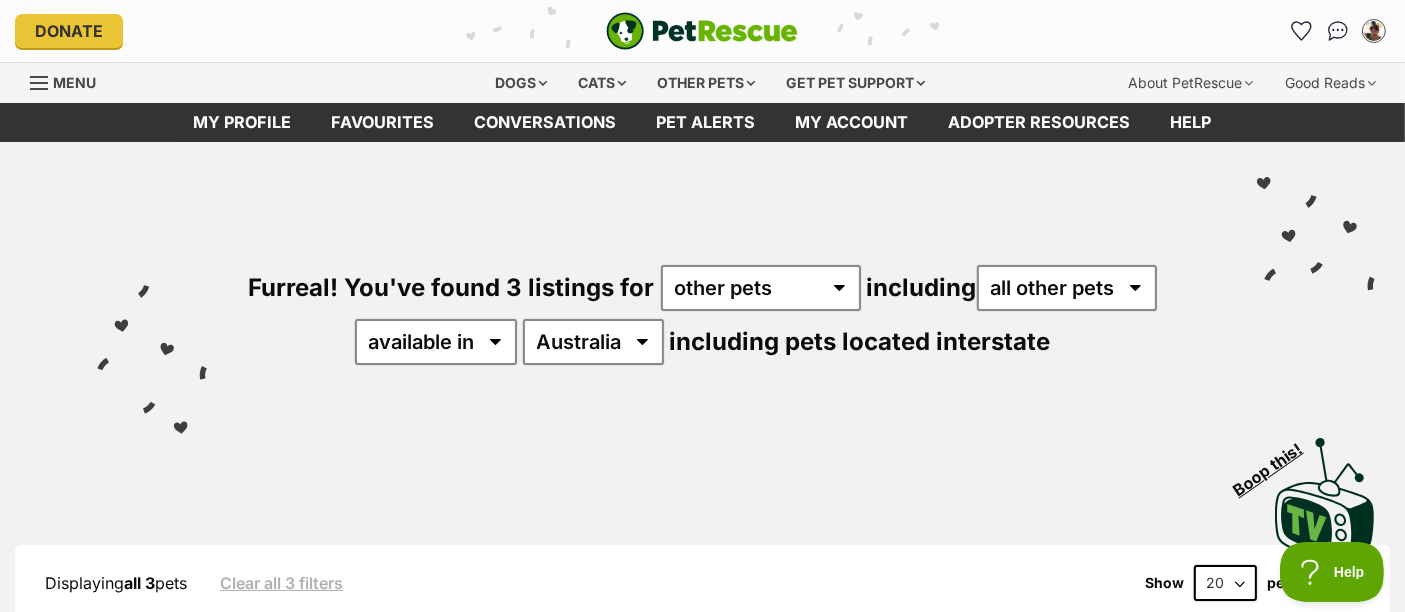 click on "Furreal! You've found 3 listings for
any type of pet
cats
dogs
other pets
including
all other pets
Guinea Pigs
available in
located in
[COUNTRY]
[STATE]
including pets located interstate" at bounding box center (702, 281) 